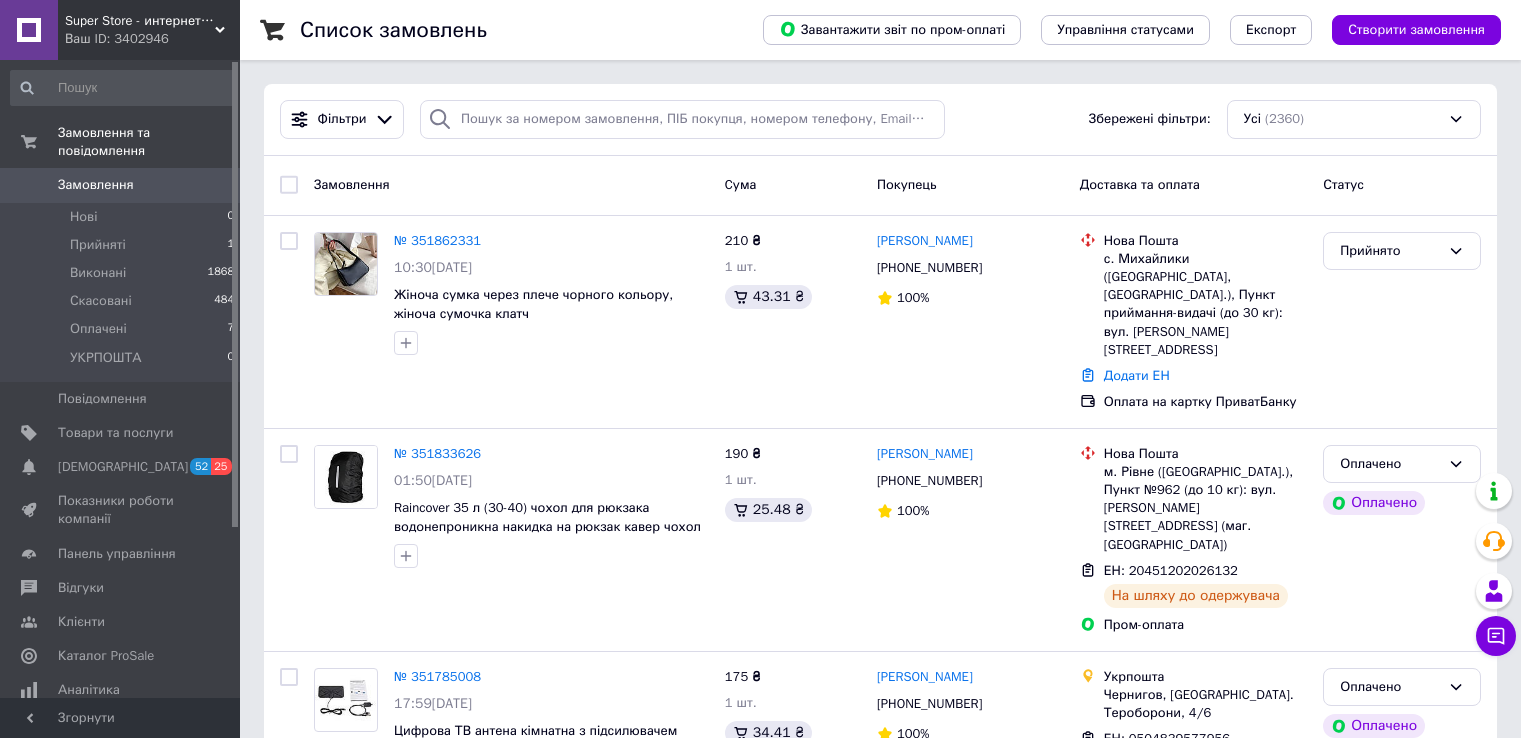 scroll, scrollTop: 0, scrollLeft: 0, axis: both 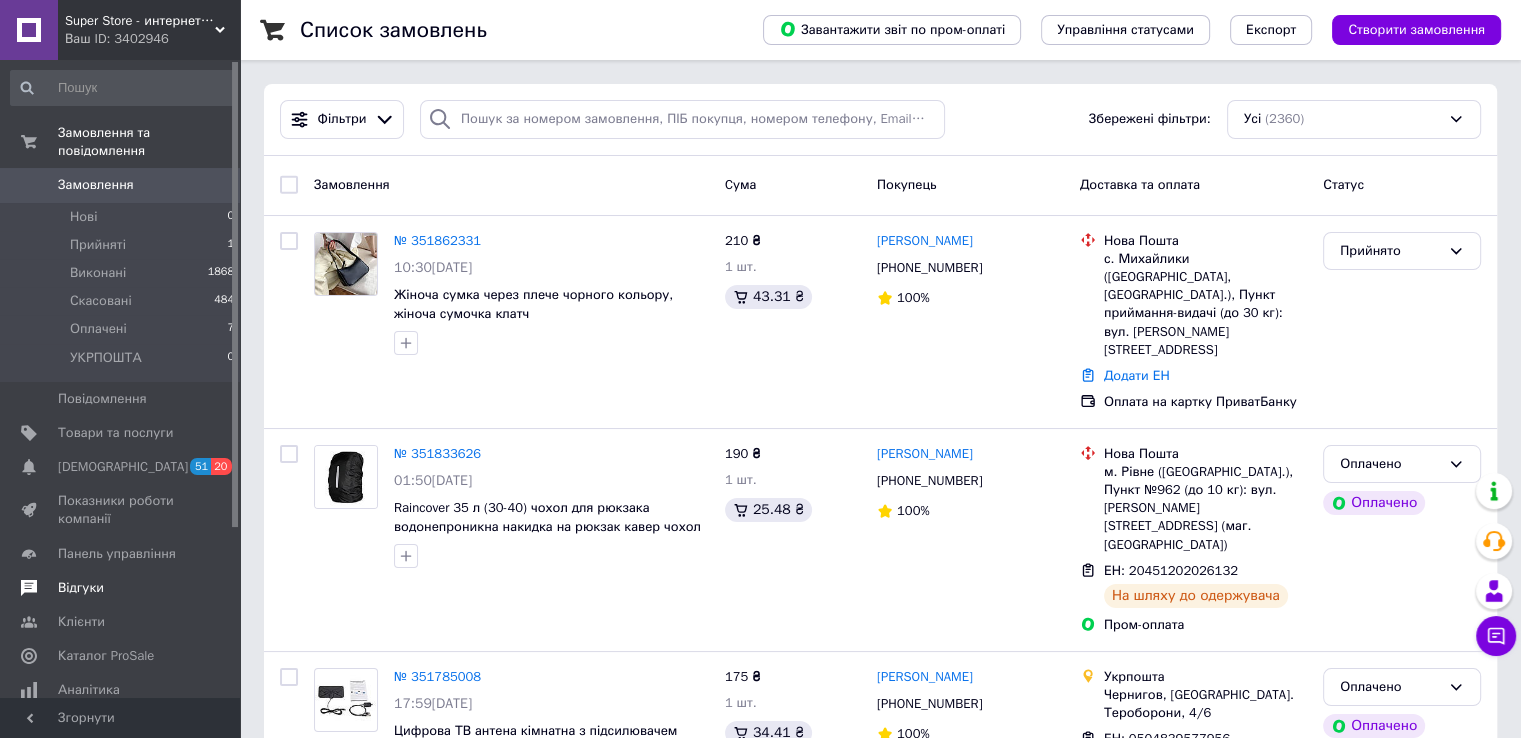 click on "Відгуки" at bounding box center (123, 588) 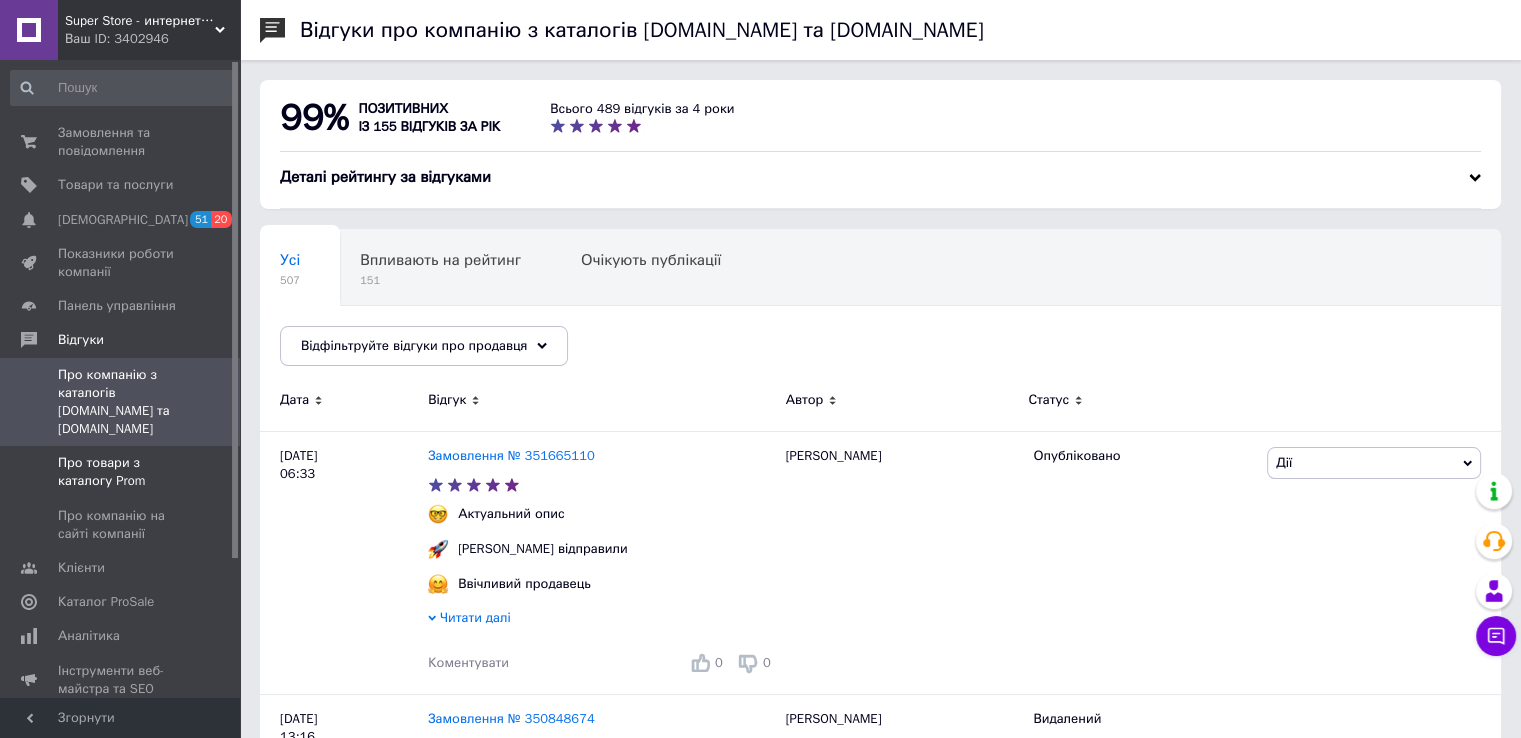 click on "Про товари з каталогу Prom" at bounding box center (121, 472) 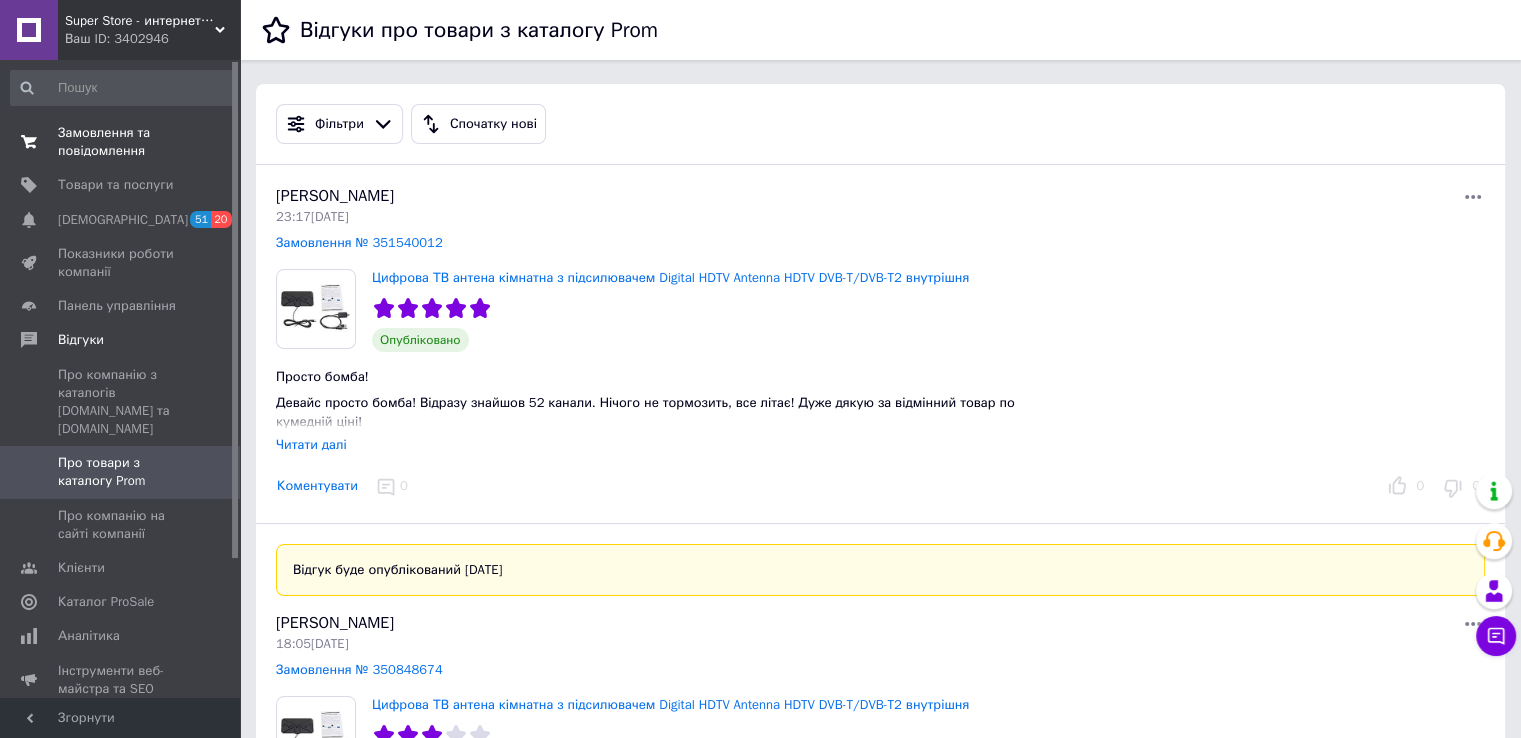 click at bounding box center (29, 142) 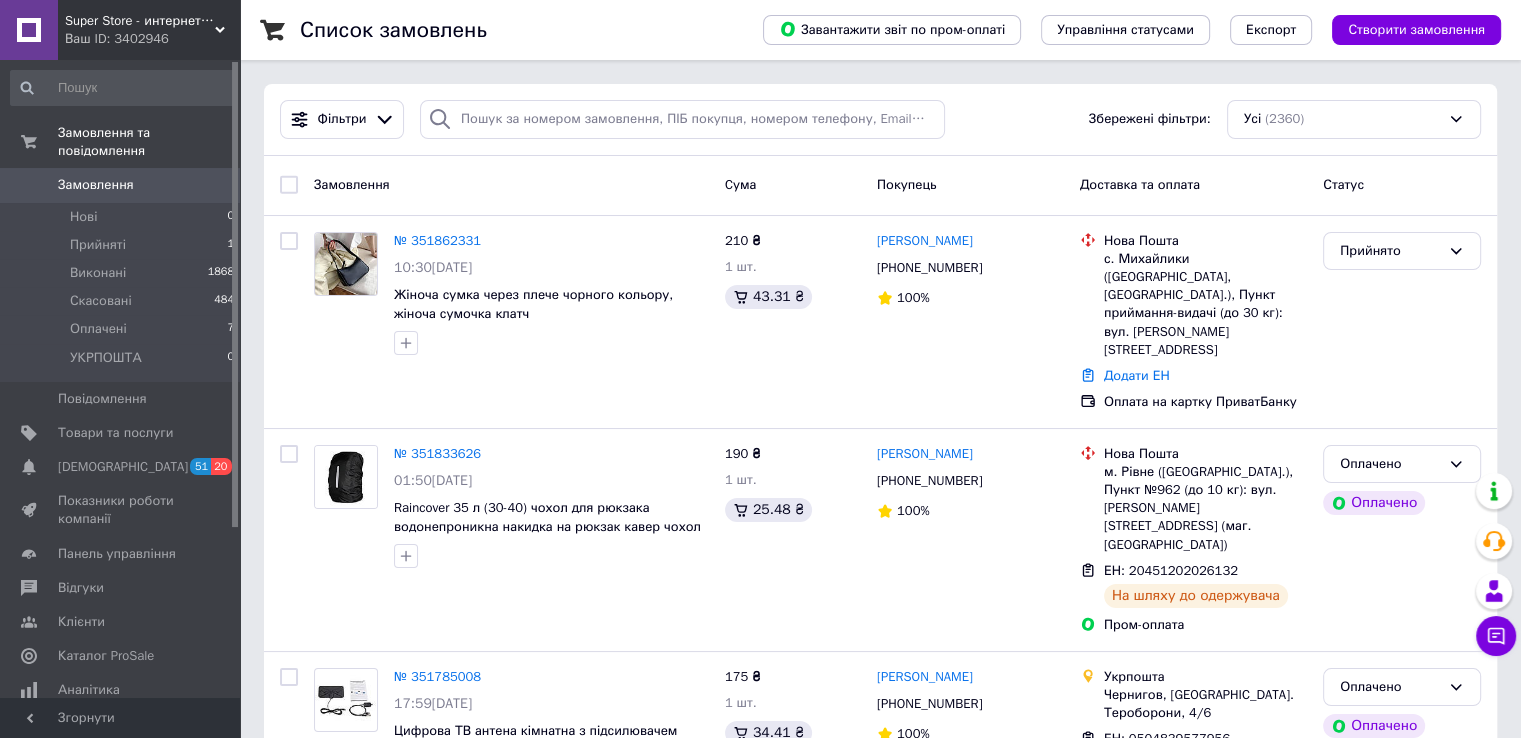 click 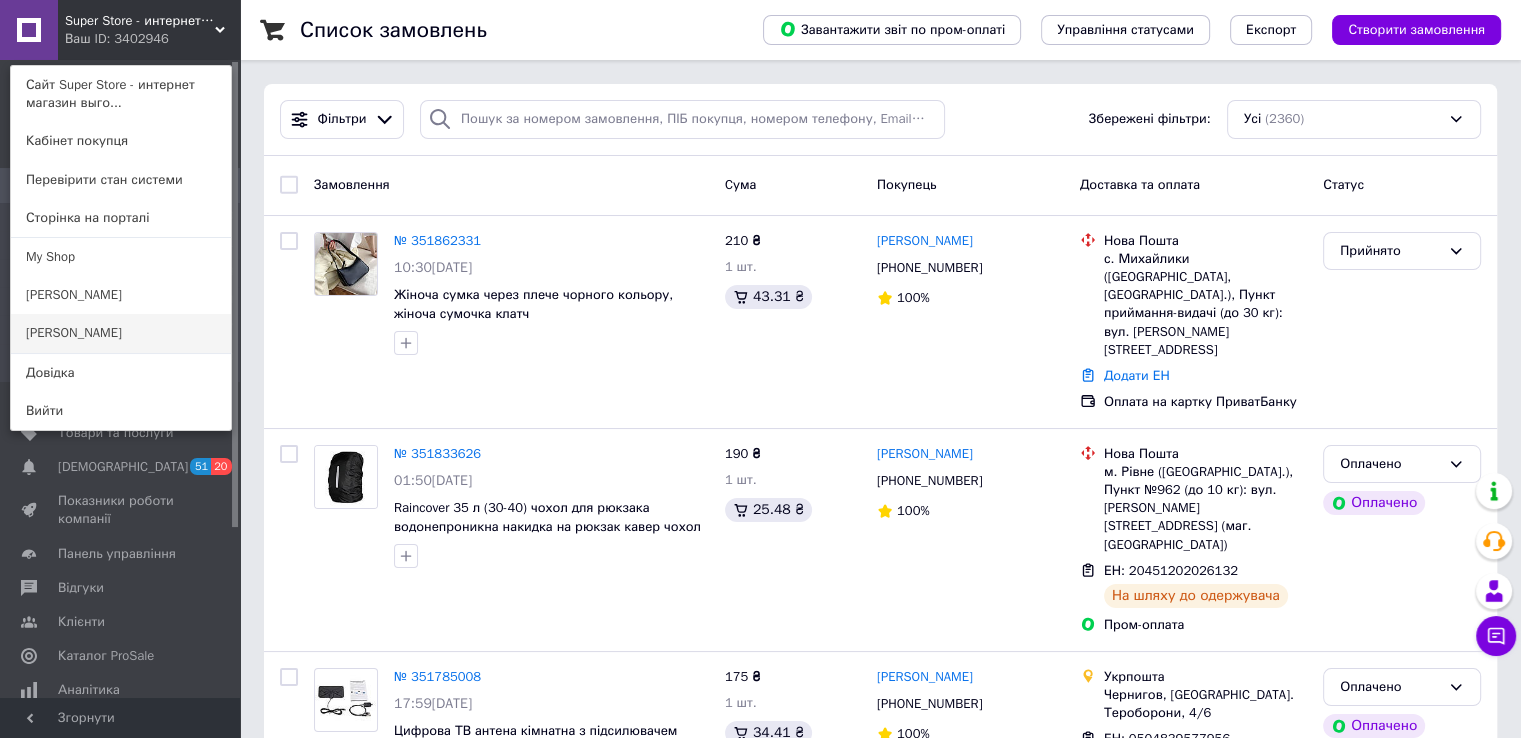 click on "[PERSON_NAME]" at bounding box center (121, 333) 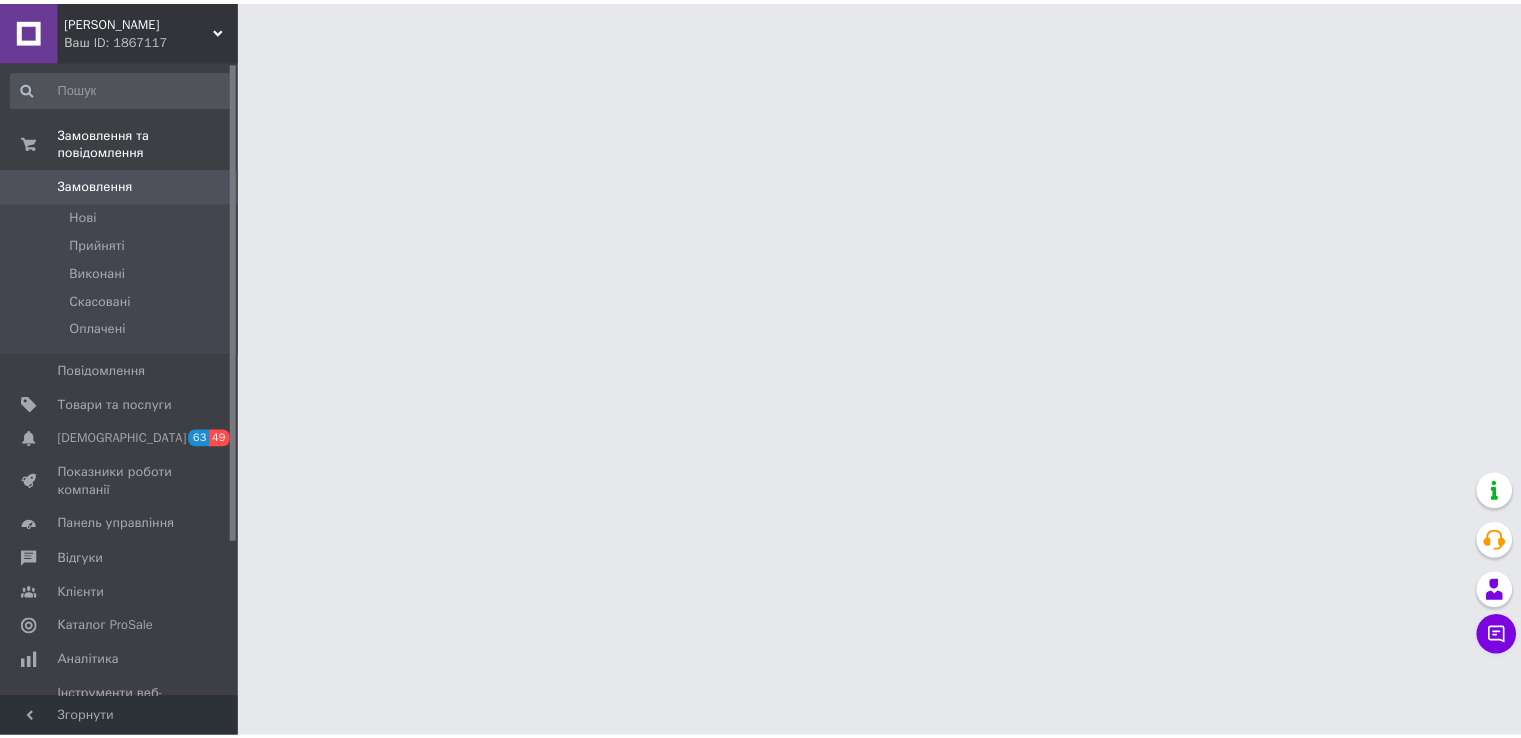 scroll, scrollTop: 0, scrollLeft: 0, axis: both 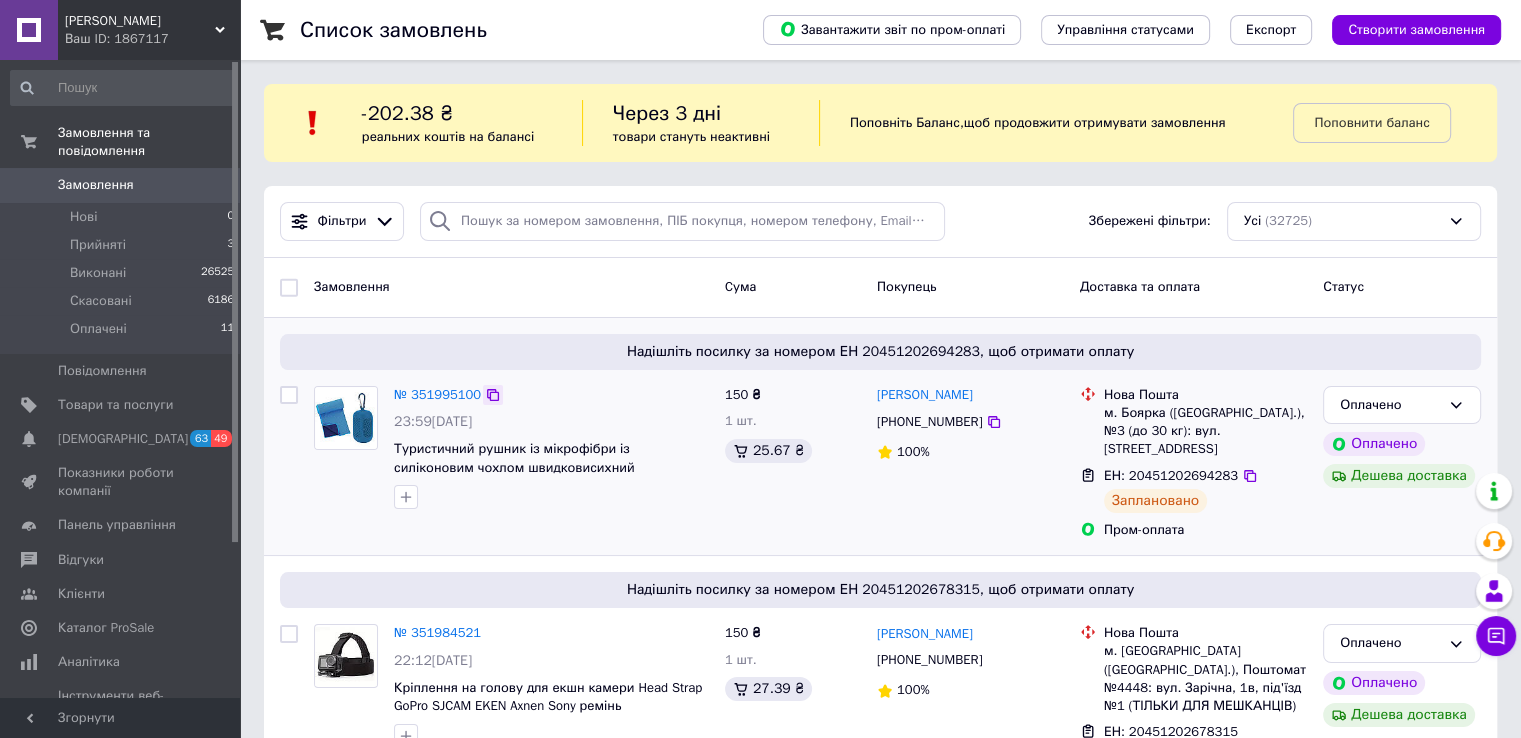 click 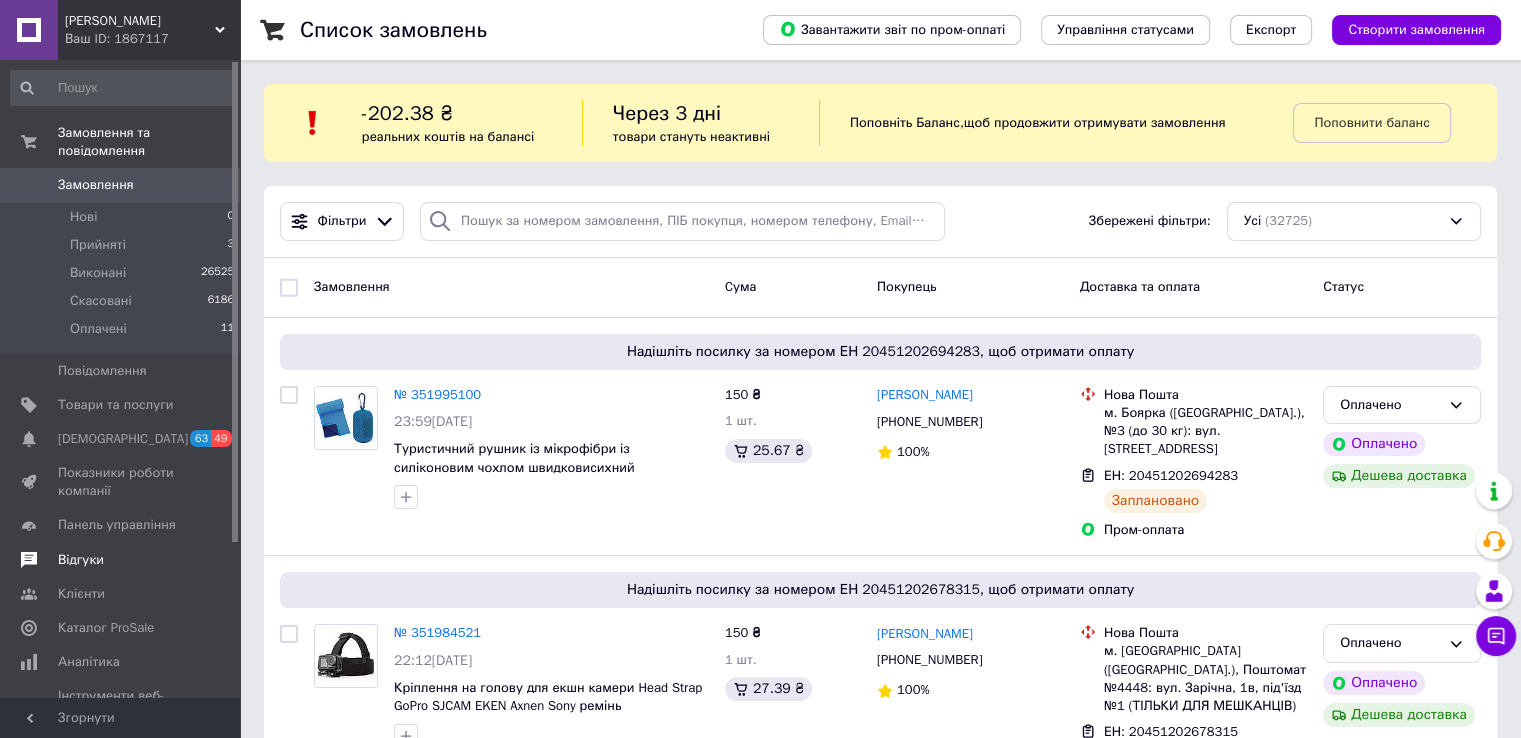 click on "Відгуки" at bounding box center [81, 560] 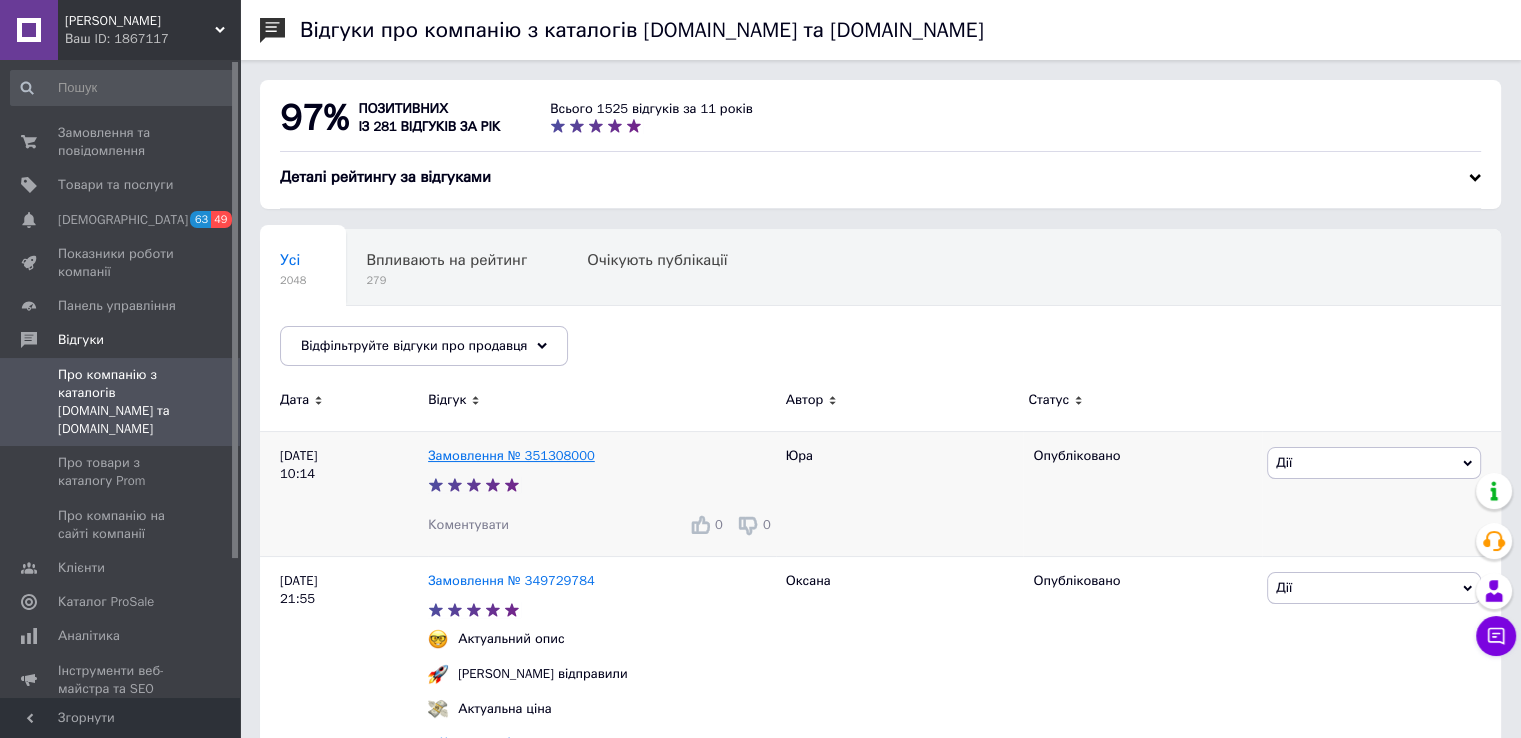 click on "Замовлення № 351308000" at bounding box center (511, 455) 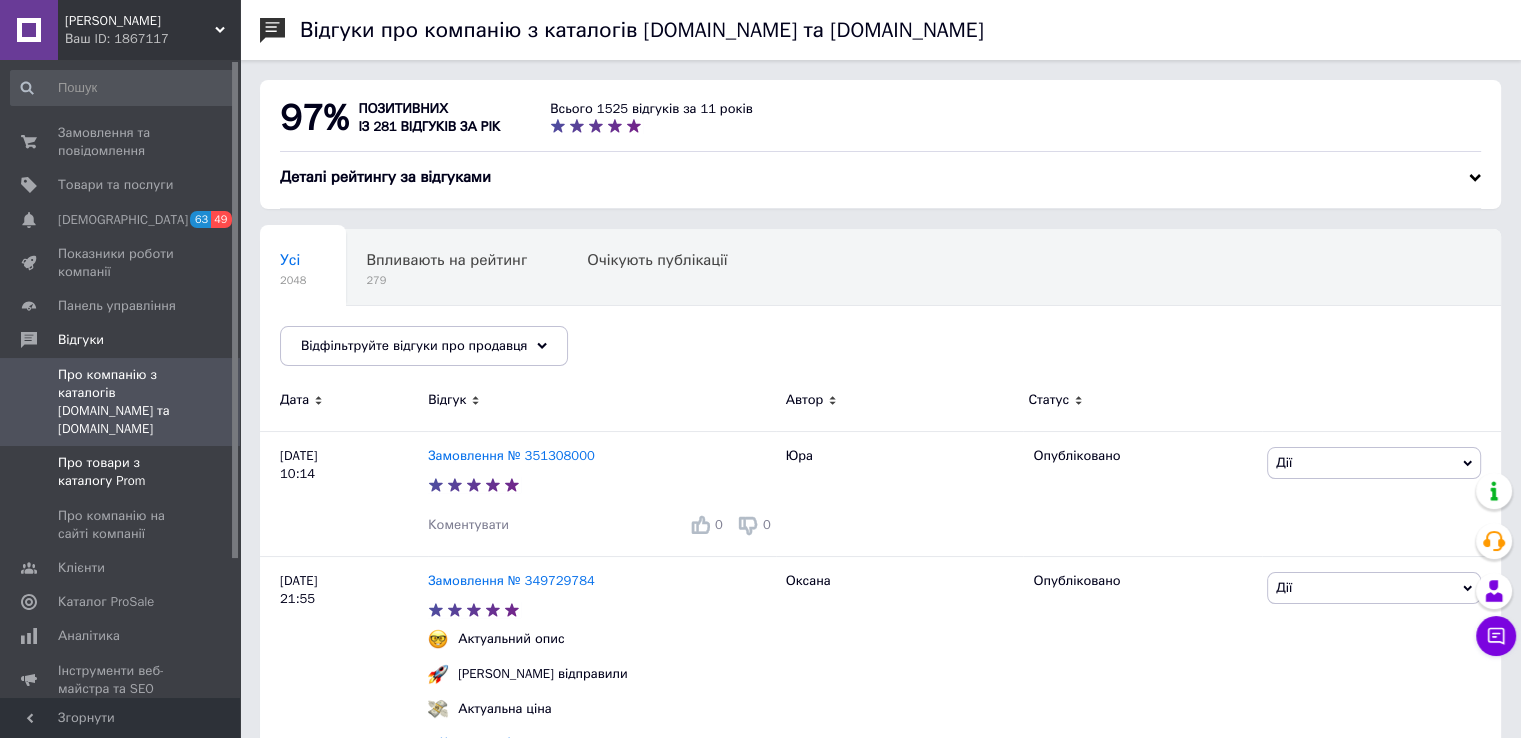 click on "Про товари з каталогу Prom" at bounding box center [121, 472] 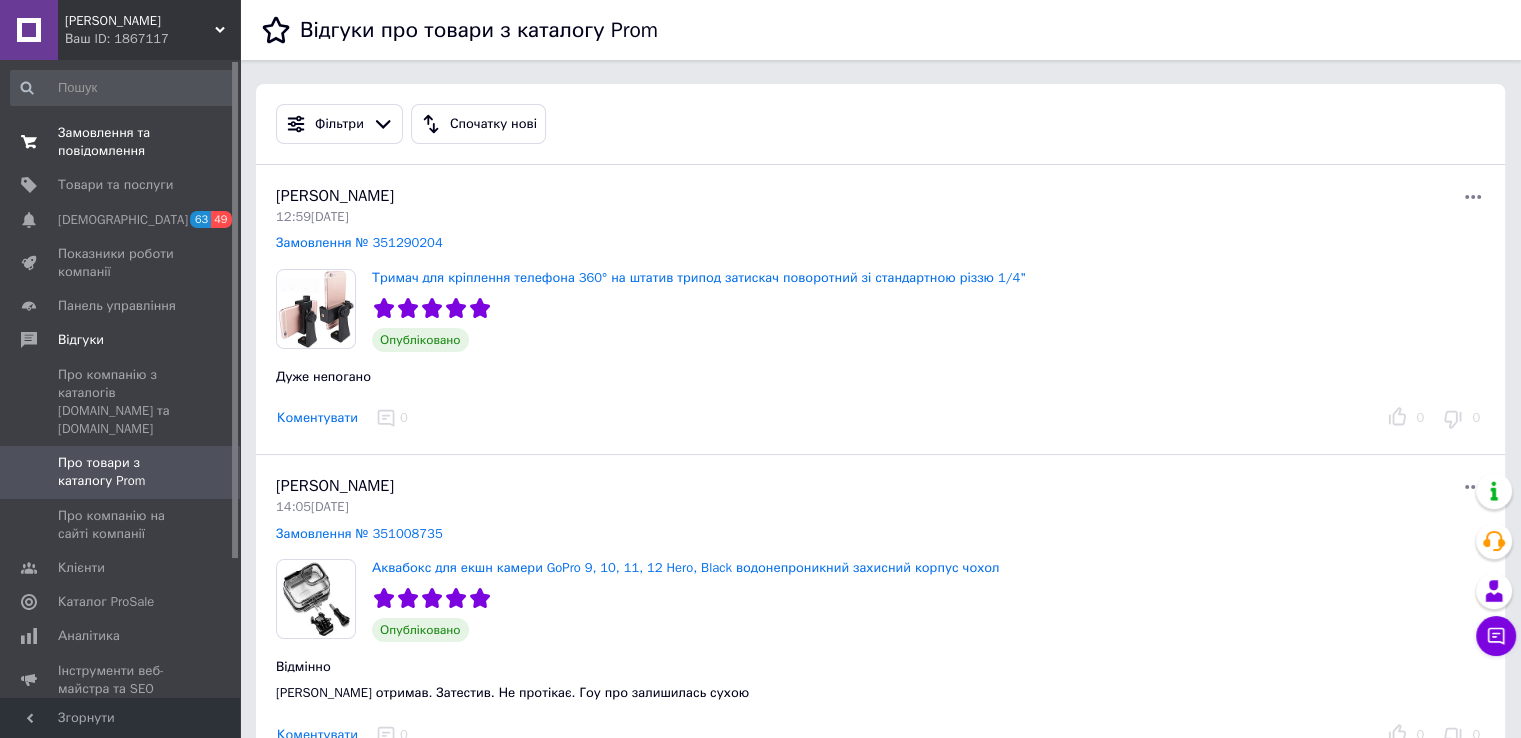 click on "Замовлення та повідомлення" at bounding box center [121, 142] 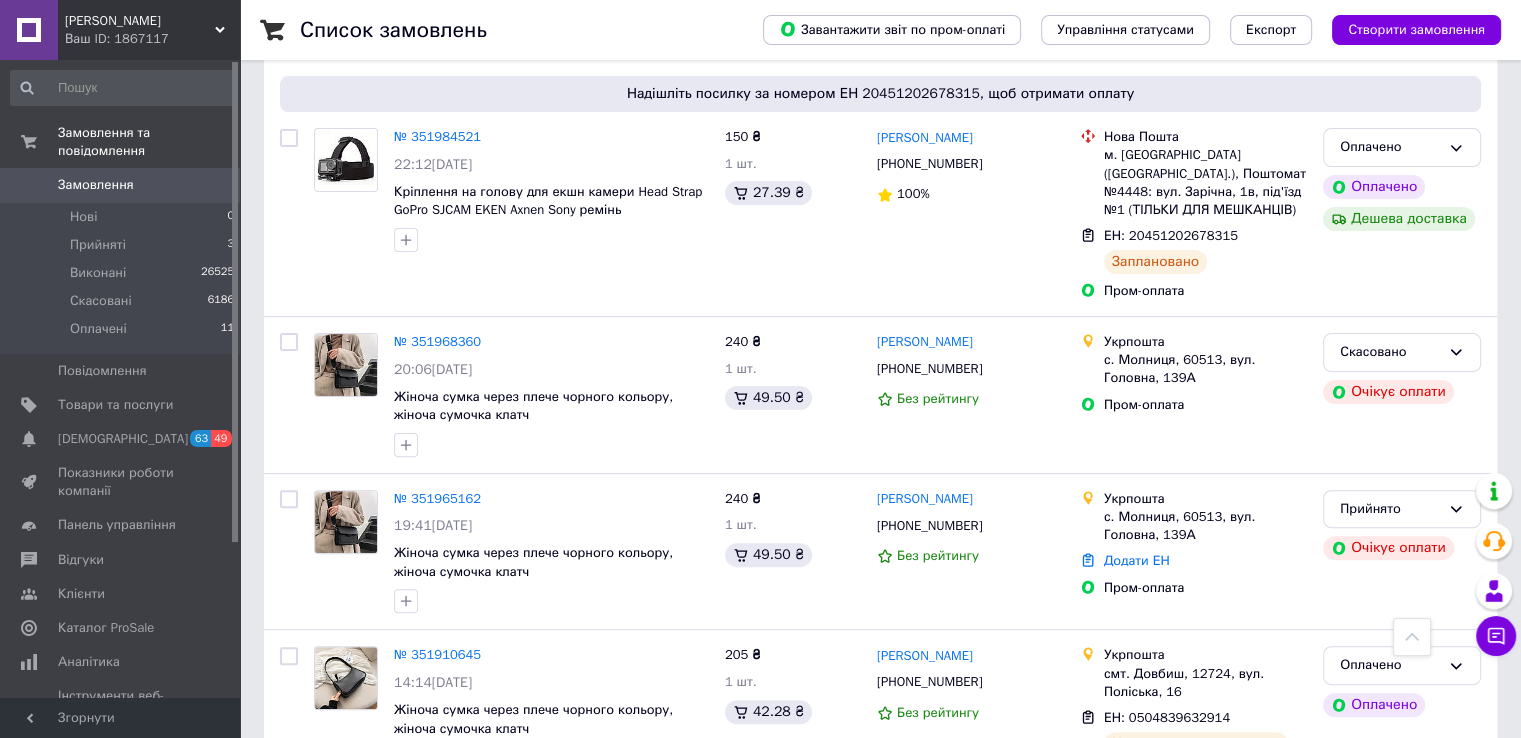 scroll, scrollTop: 500, scrollLeft: 0, axis: vertical 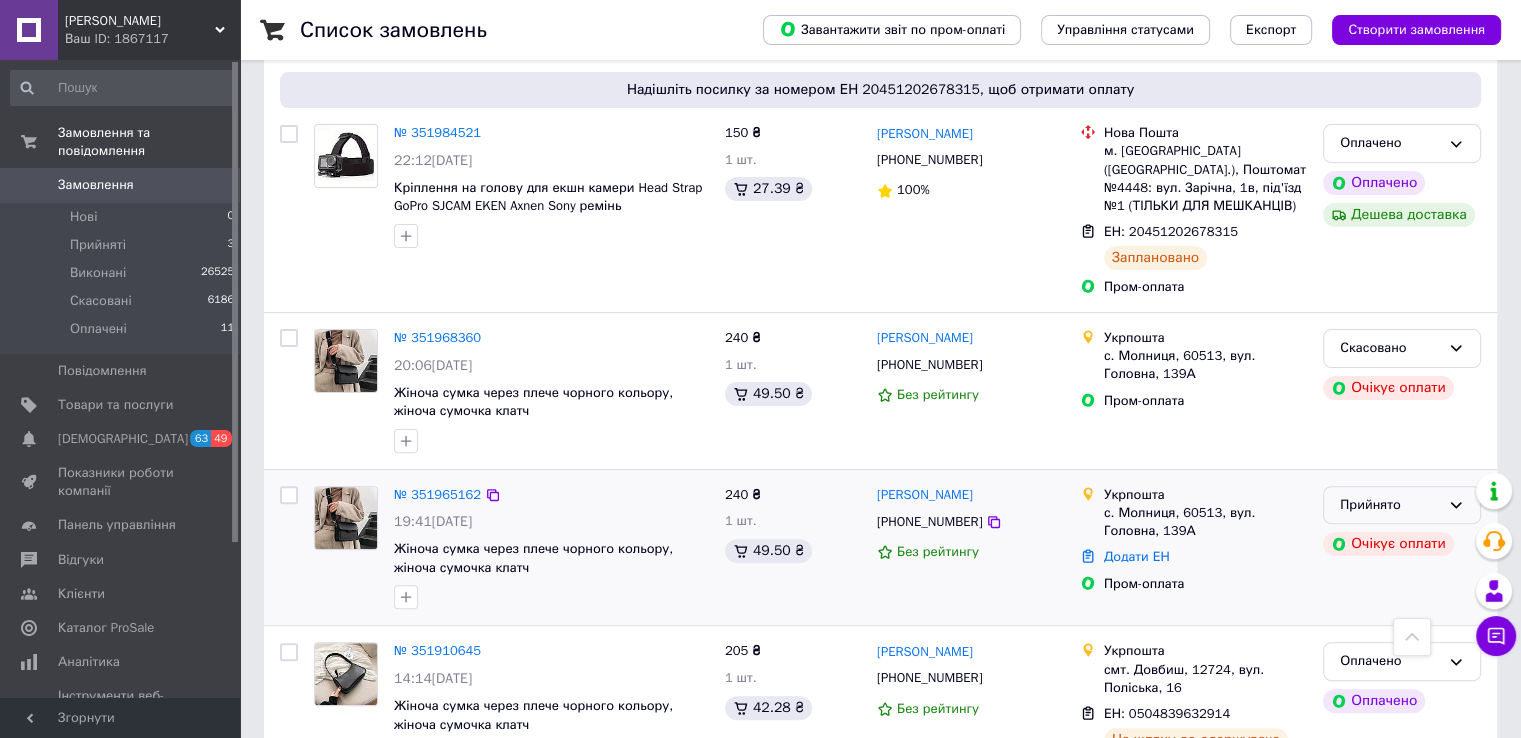 click on "Прийнято" at bounding box center (1390, 505) 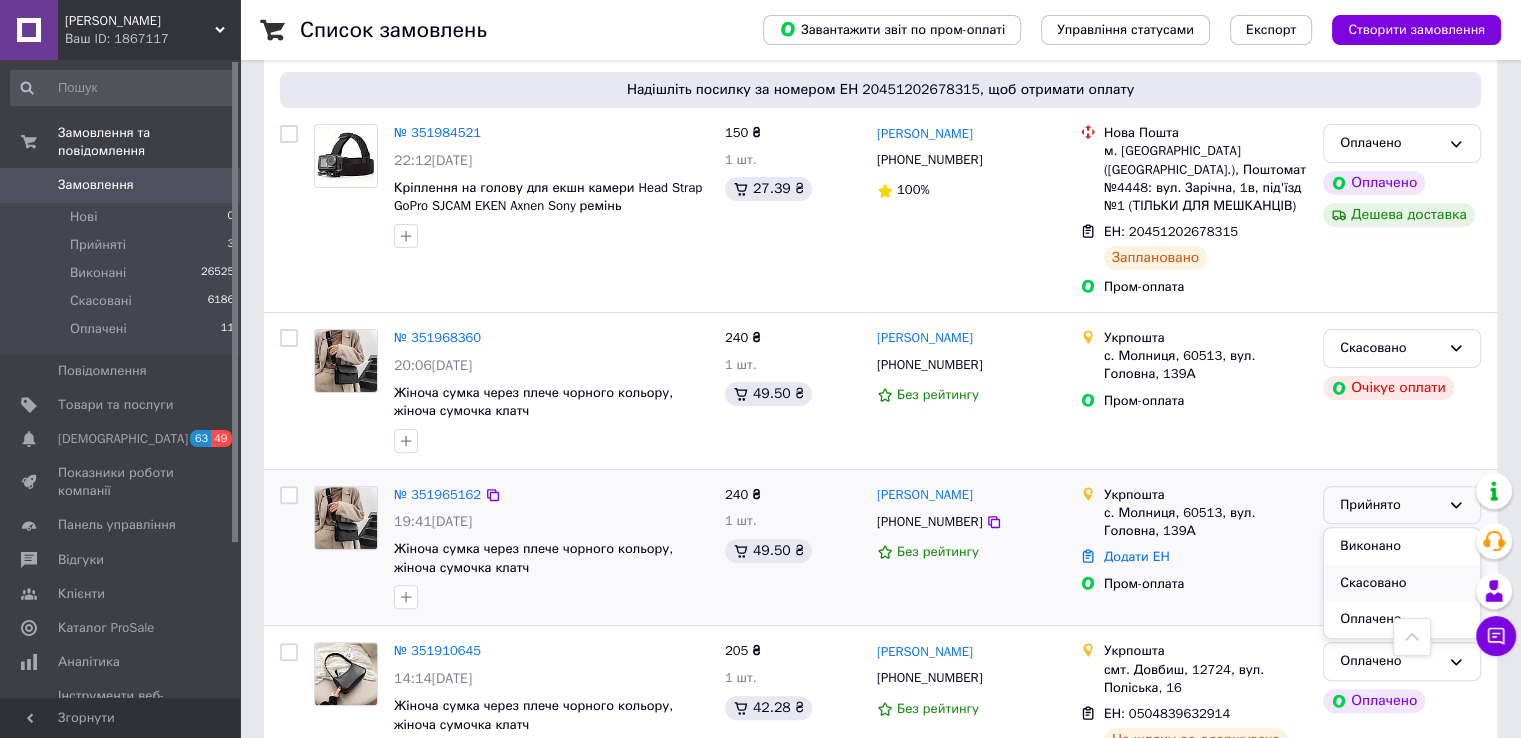 click on "Скасовано" at bounding box center [1402, 583] 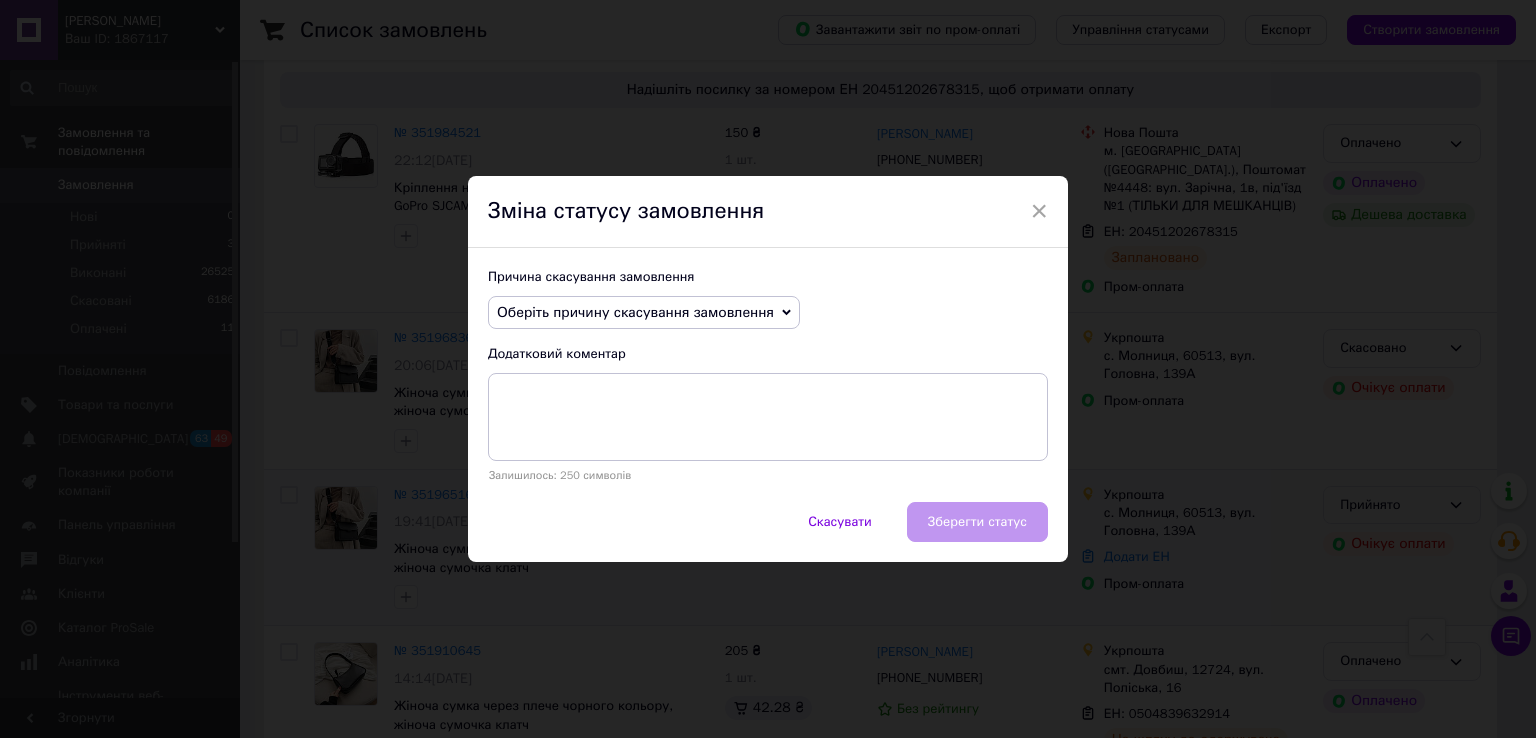 click on "Оберіть причину скасування замовлення" at bounding box center [635, 312] 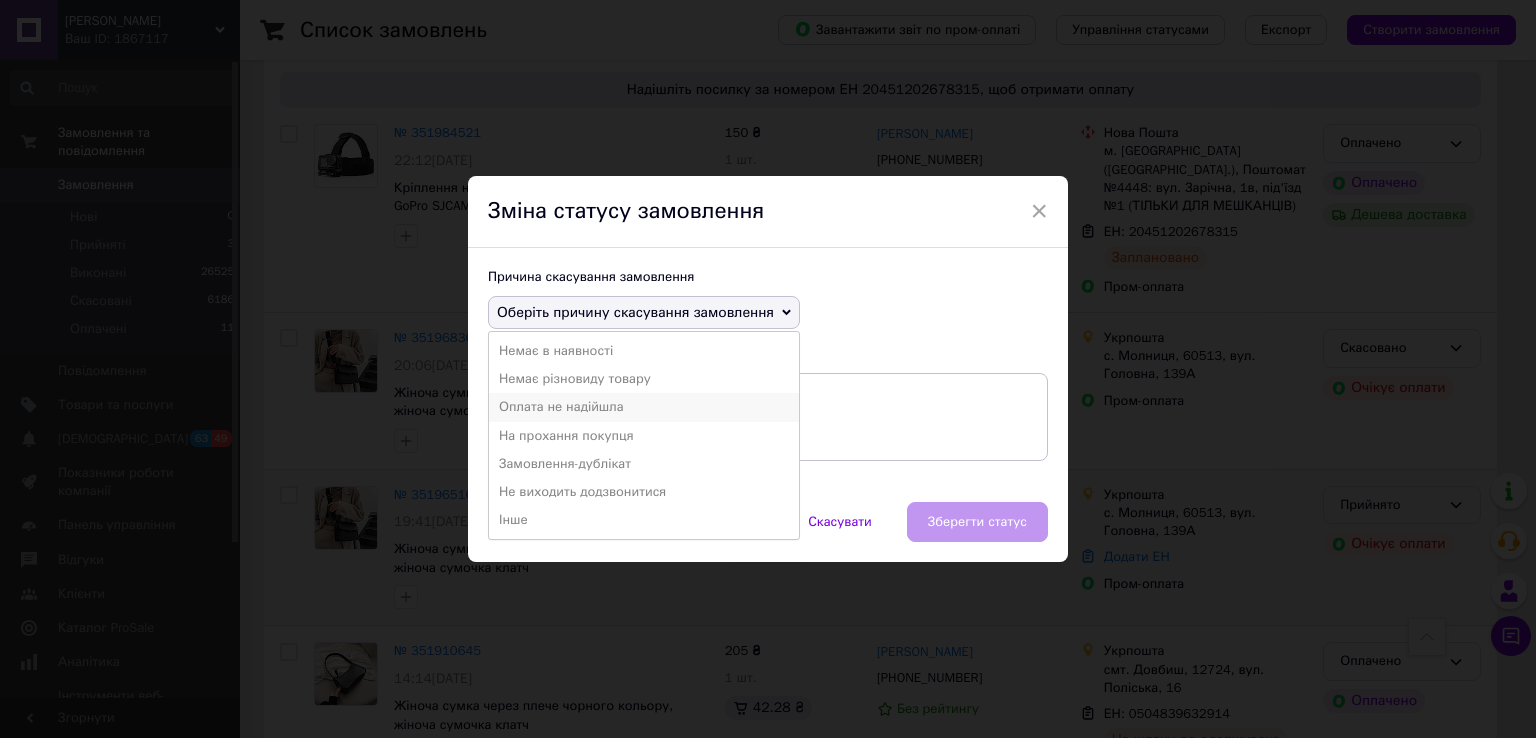 click on "Оплата не надійшла" at bounding box center [644, 407] 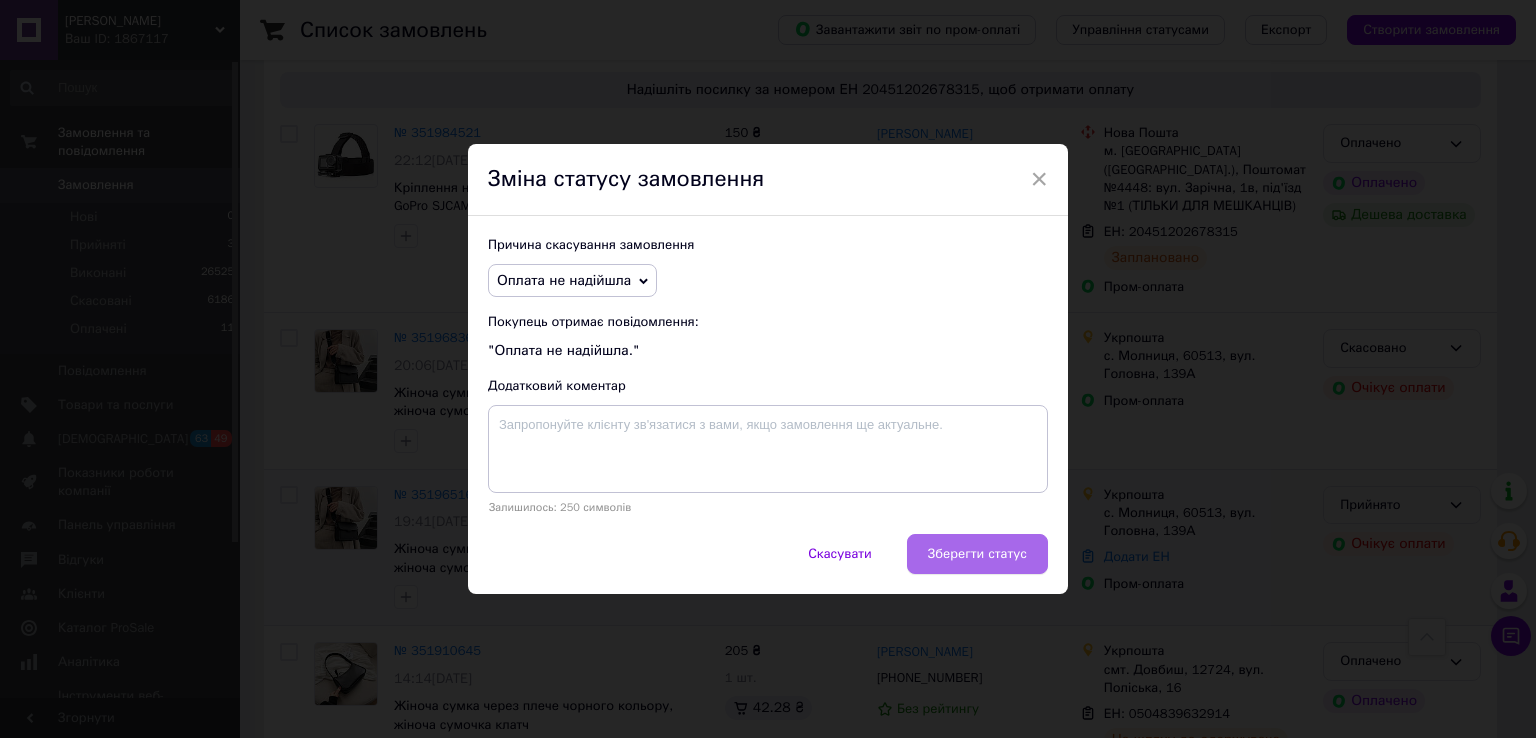 click on "Зберегти статус" at bounding box center [977, 554] 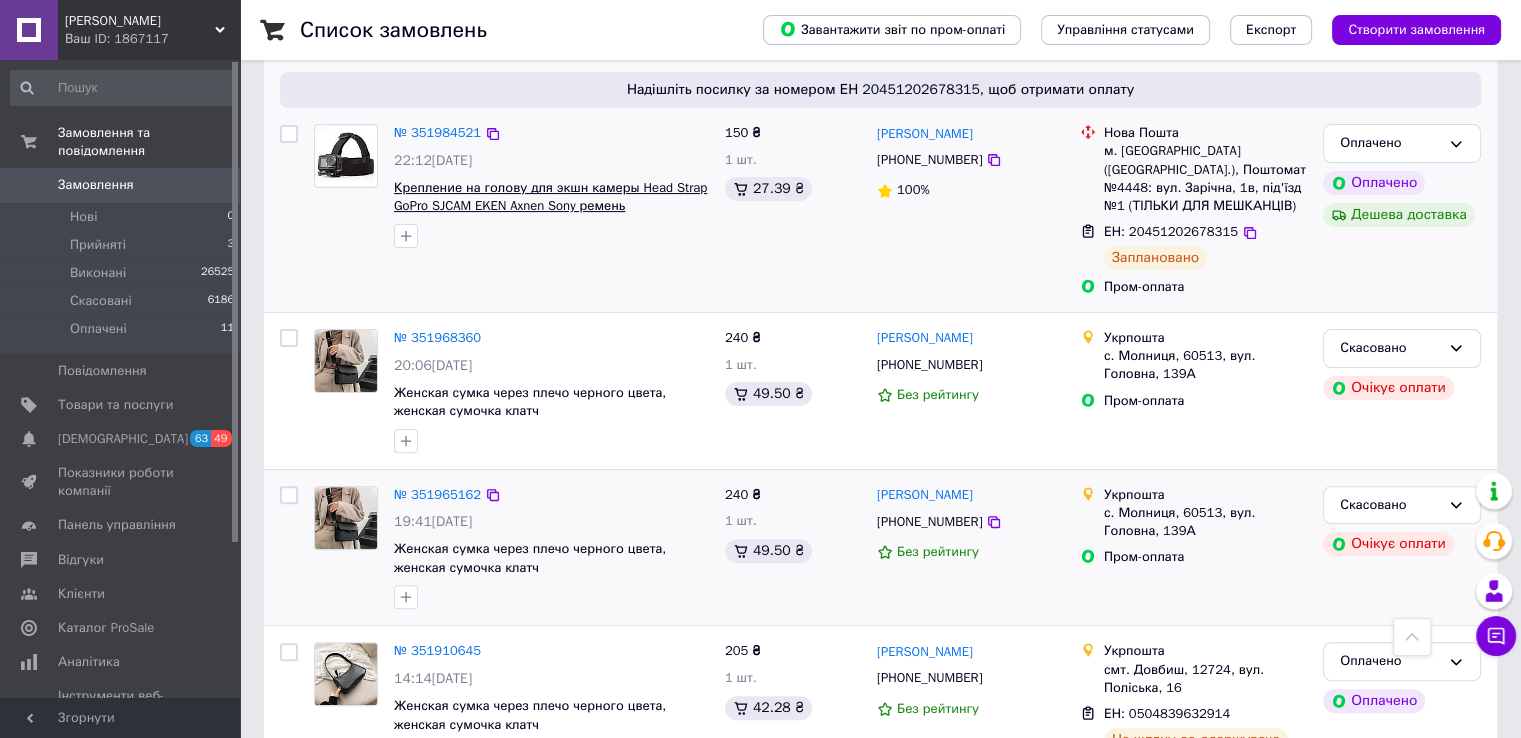 scroll, scrollTop: 0, scrollLeft: 0, axis: both 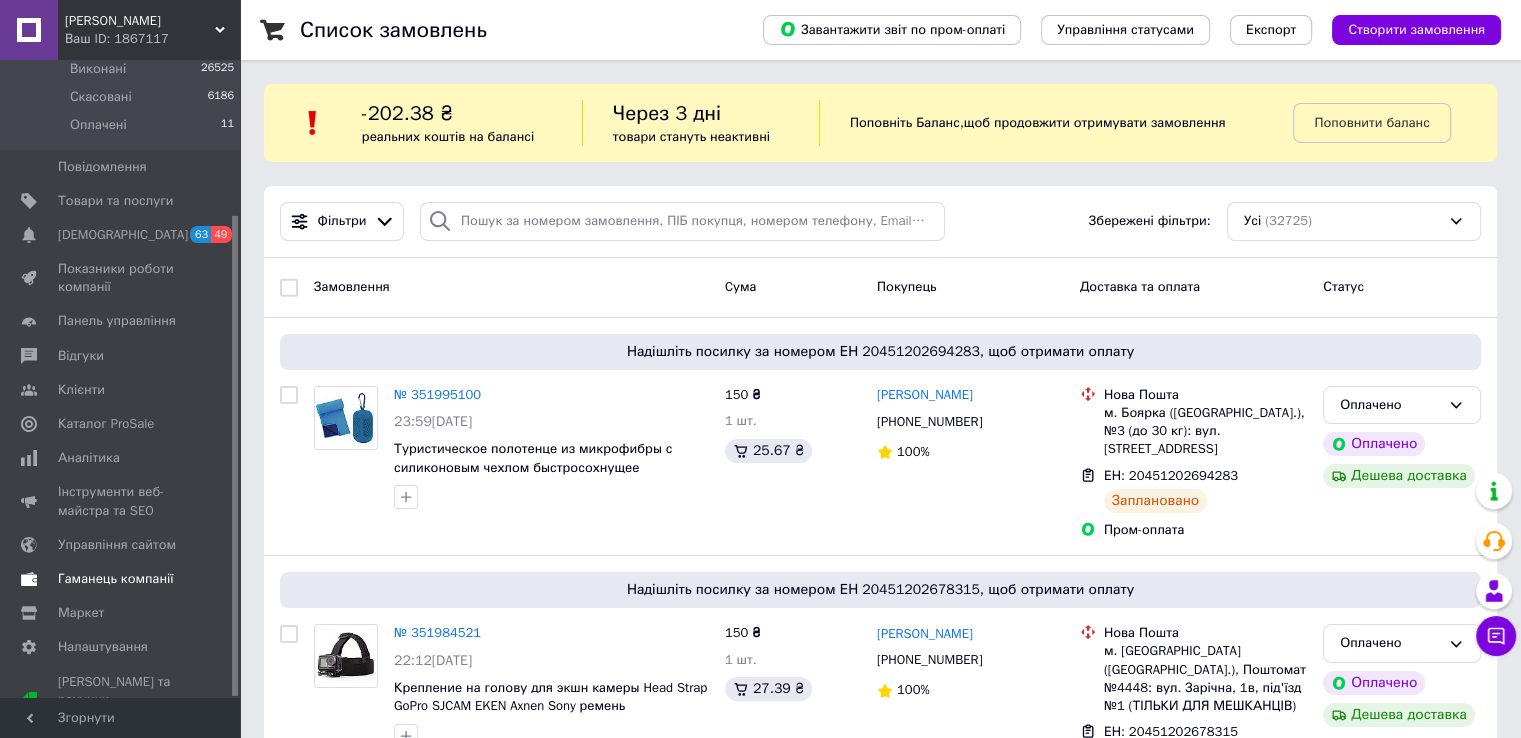 click on "Гаманець компанії" at bounding box center [116, 579] 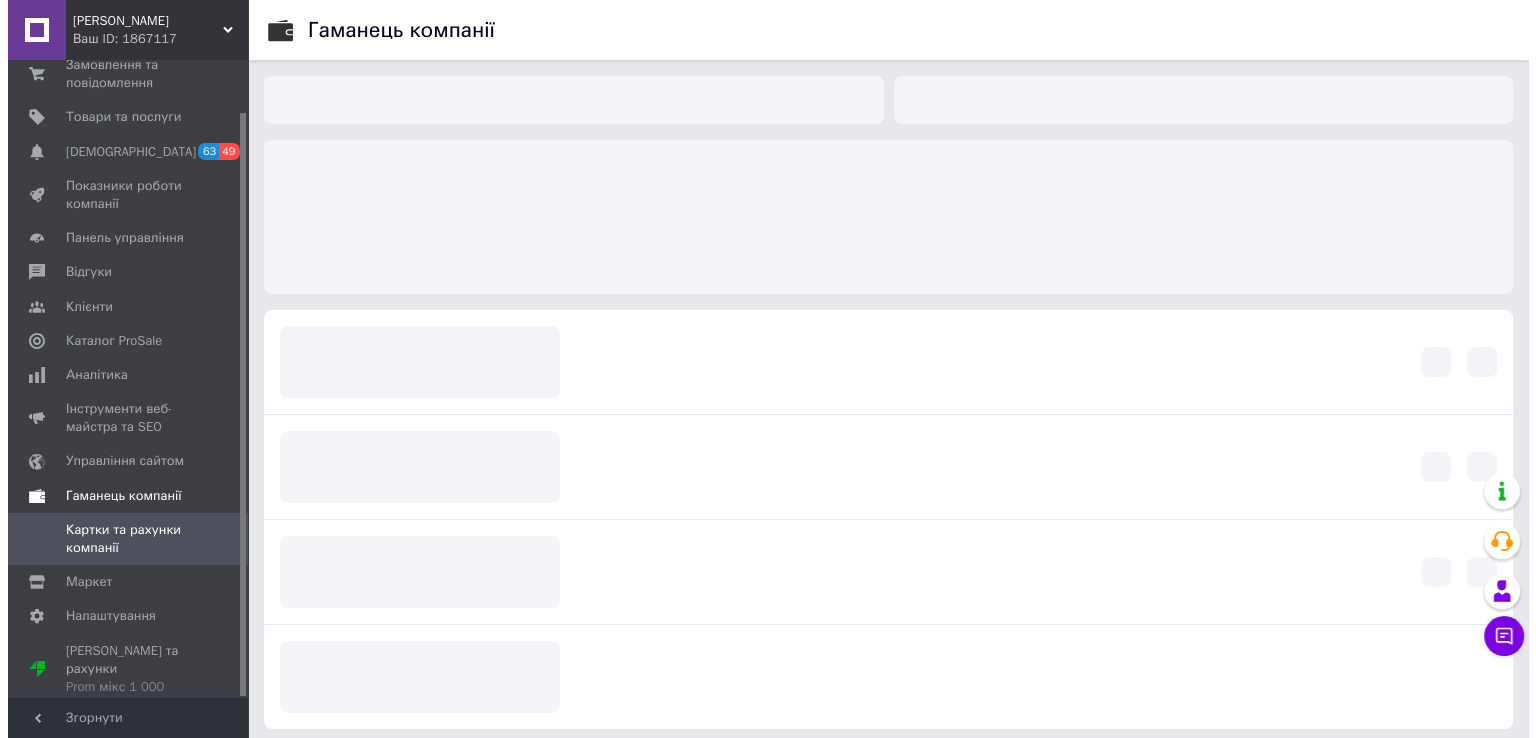 scroll, scrollTop: 56, scrollLeft: 0, axis: vertical 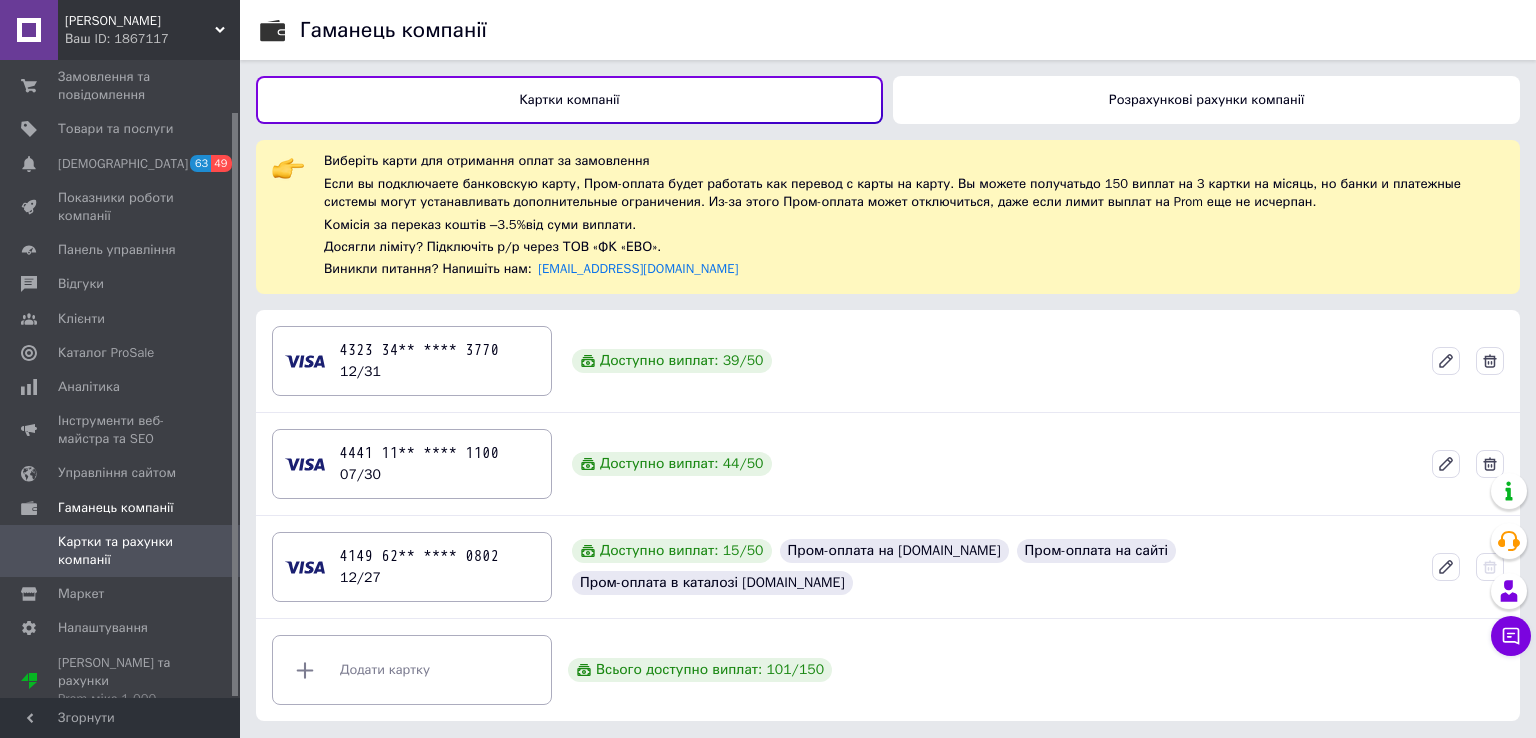 click 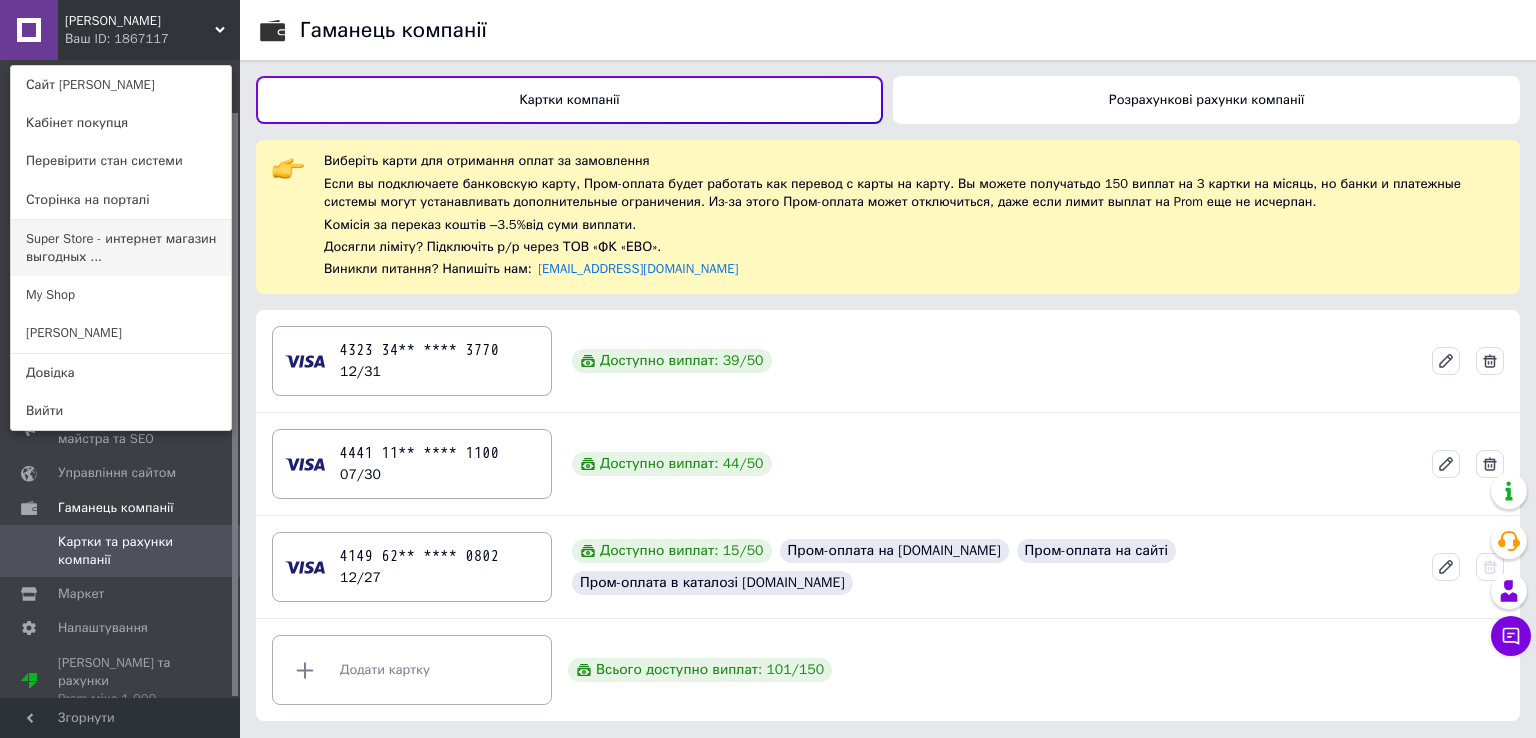 click on "Super Store - интернет магазин выгодных ..." at bounding box center [121, 248] 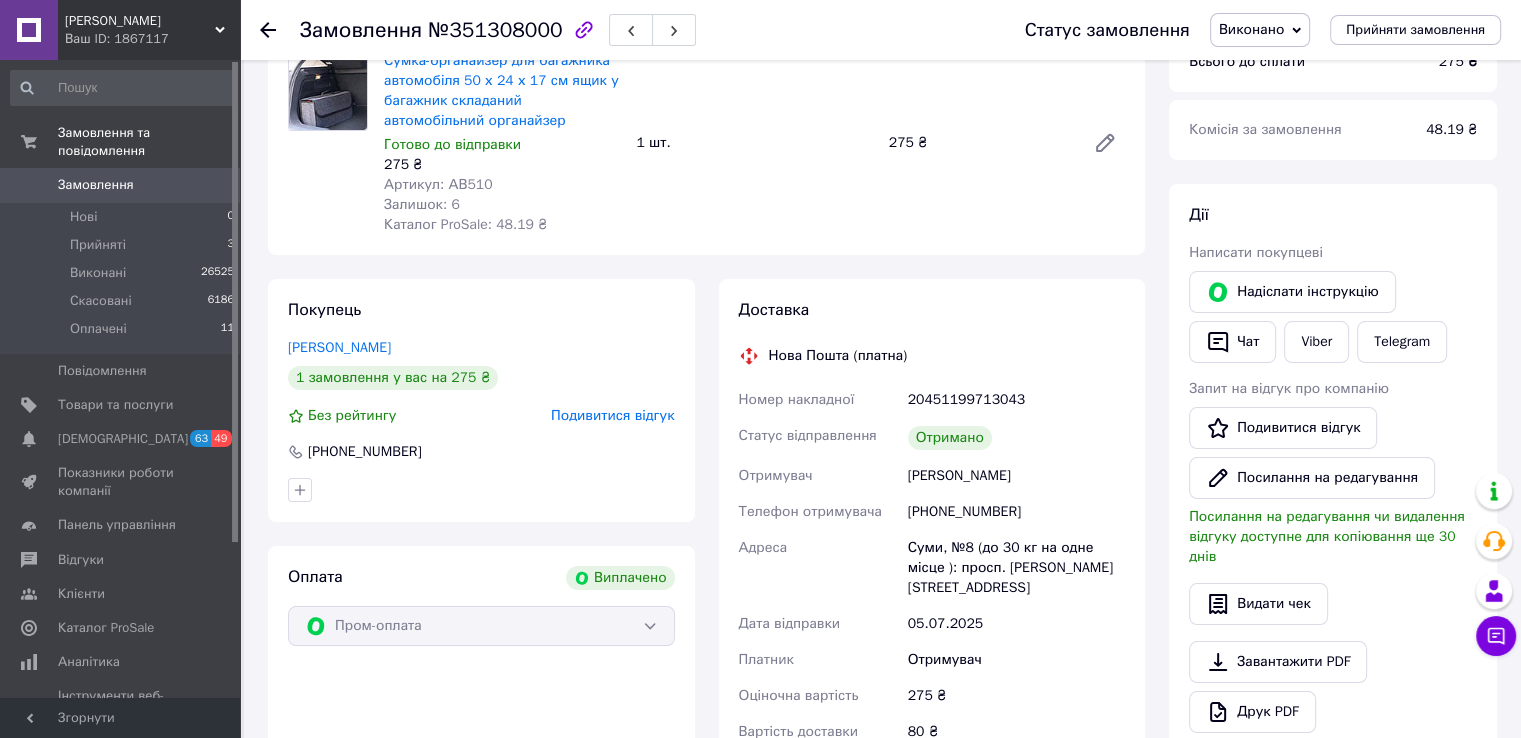 scroll, scrollTop: 200, scrollLeft: 0, axis: vertical 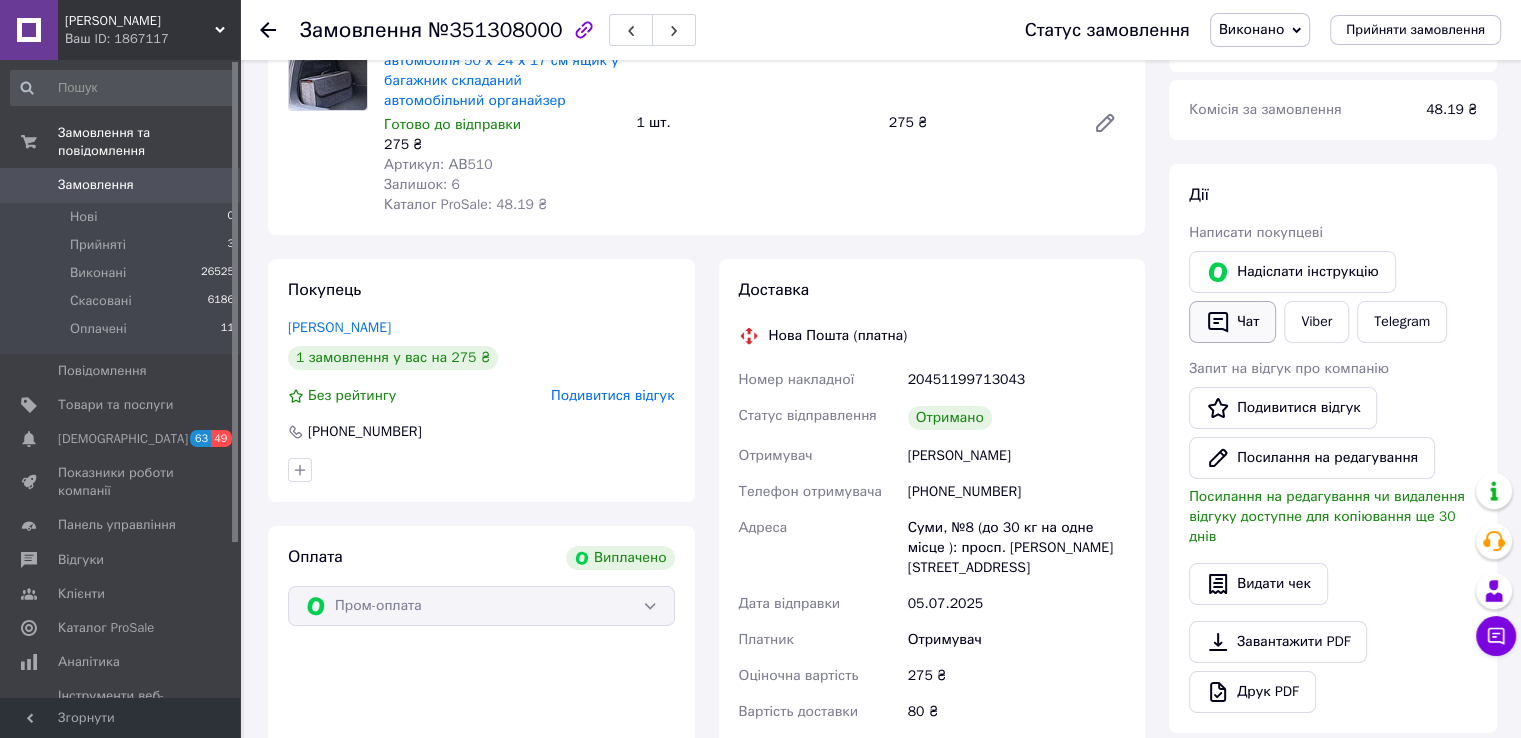 click on "Чат" at bounding box center (1232, 322) 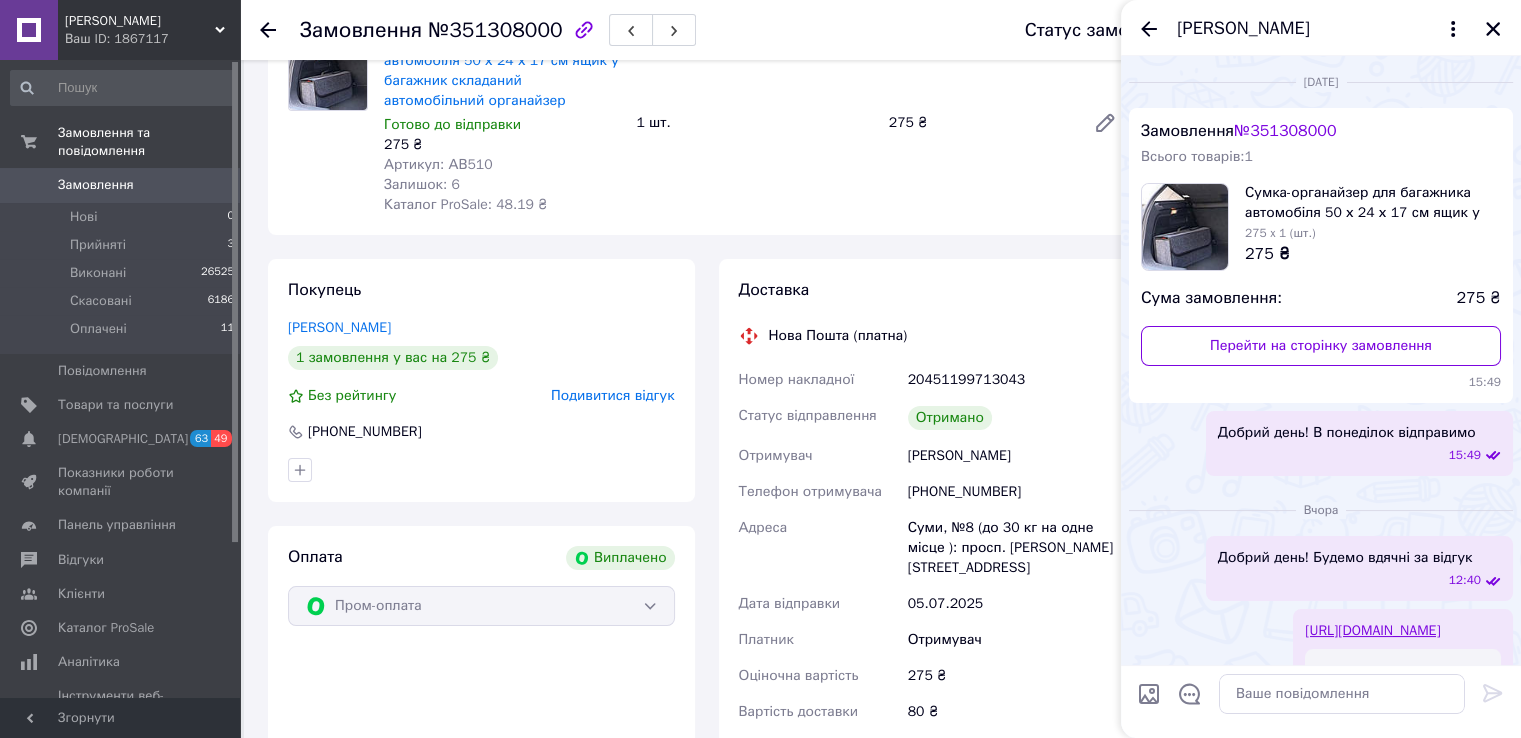 scroll, scrollTop: 265, scrollLeft: 0, axis: vertical 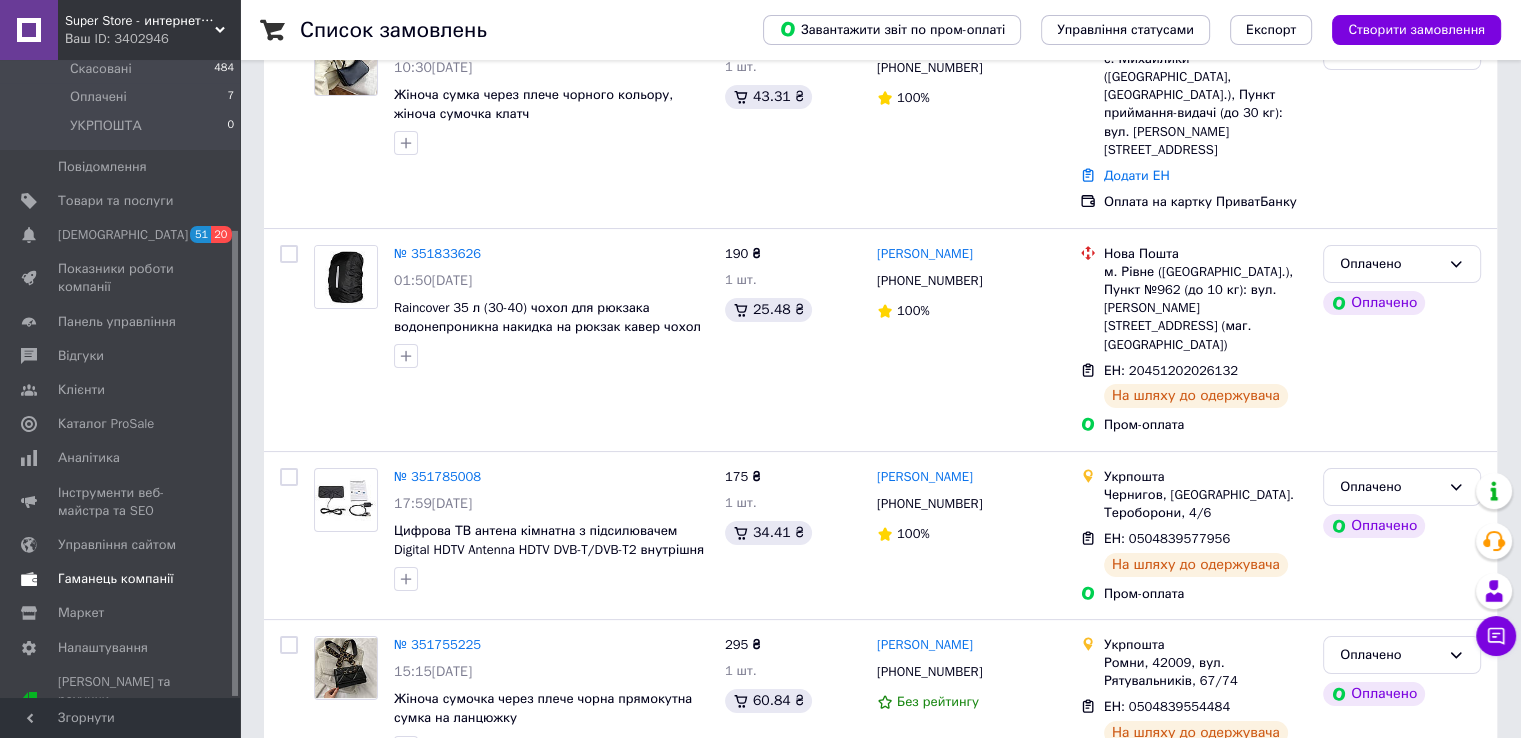 click on "Гаманець компанії" at bounding box center [123, 579] 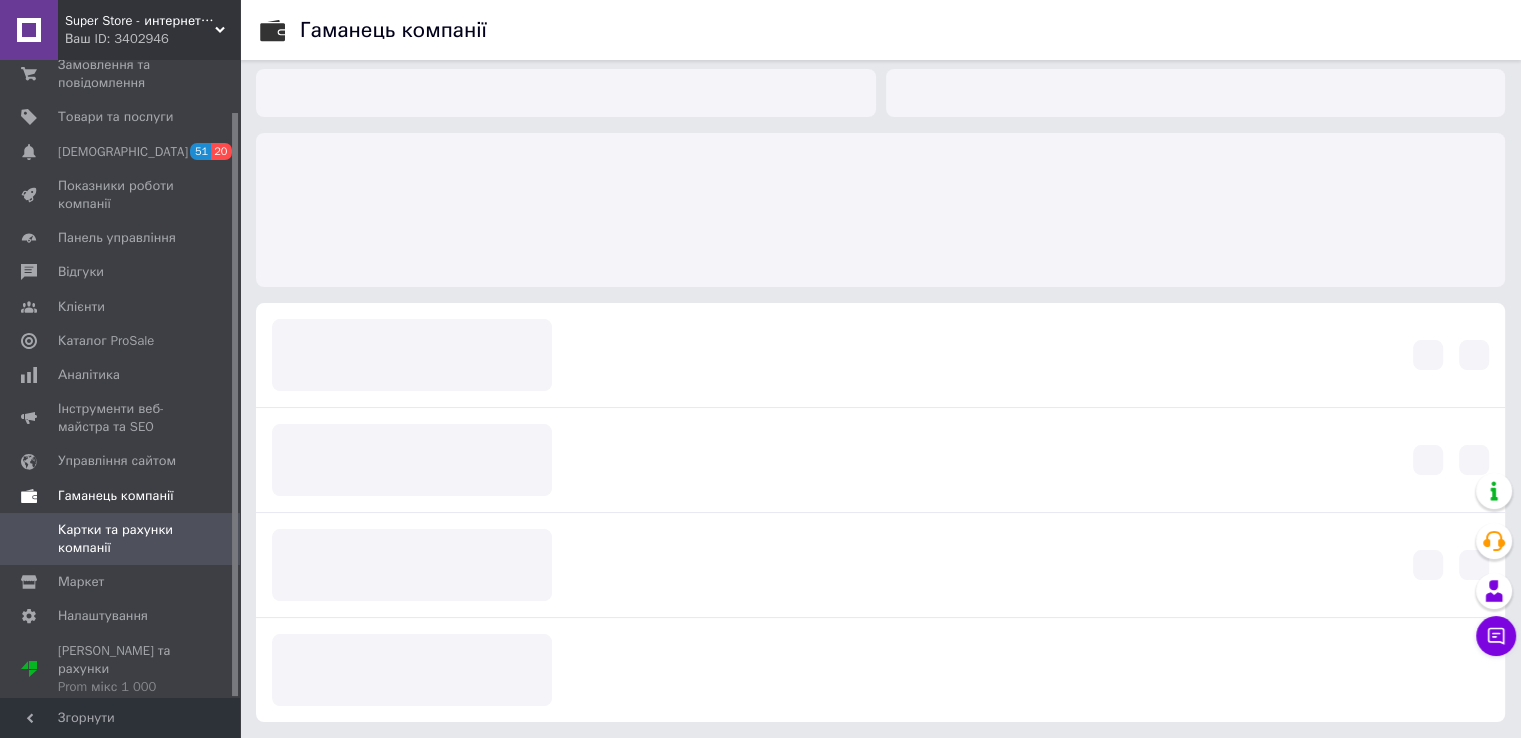 scroll, scrollTop: 56, scrollLeft: 0, axis: vertical 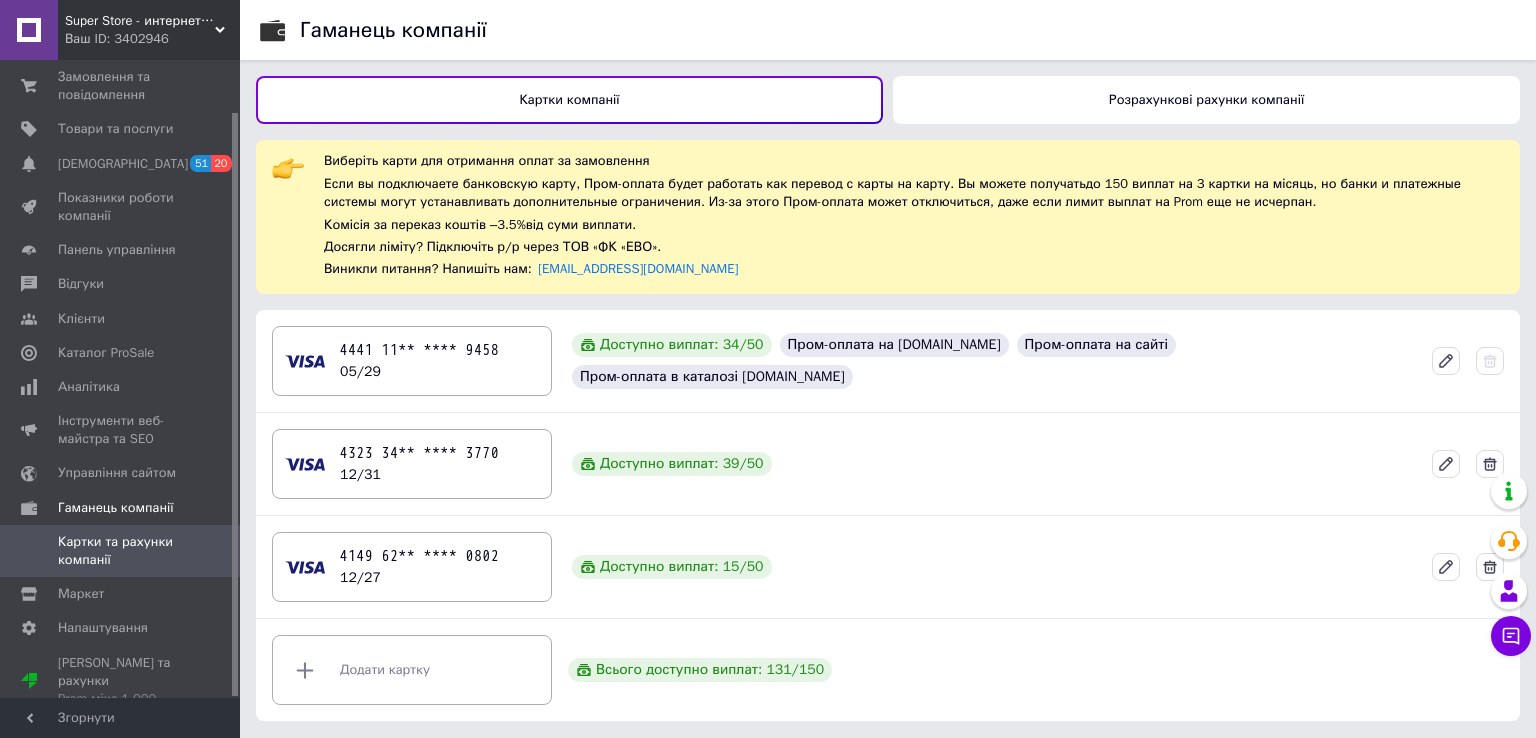 click 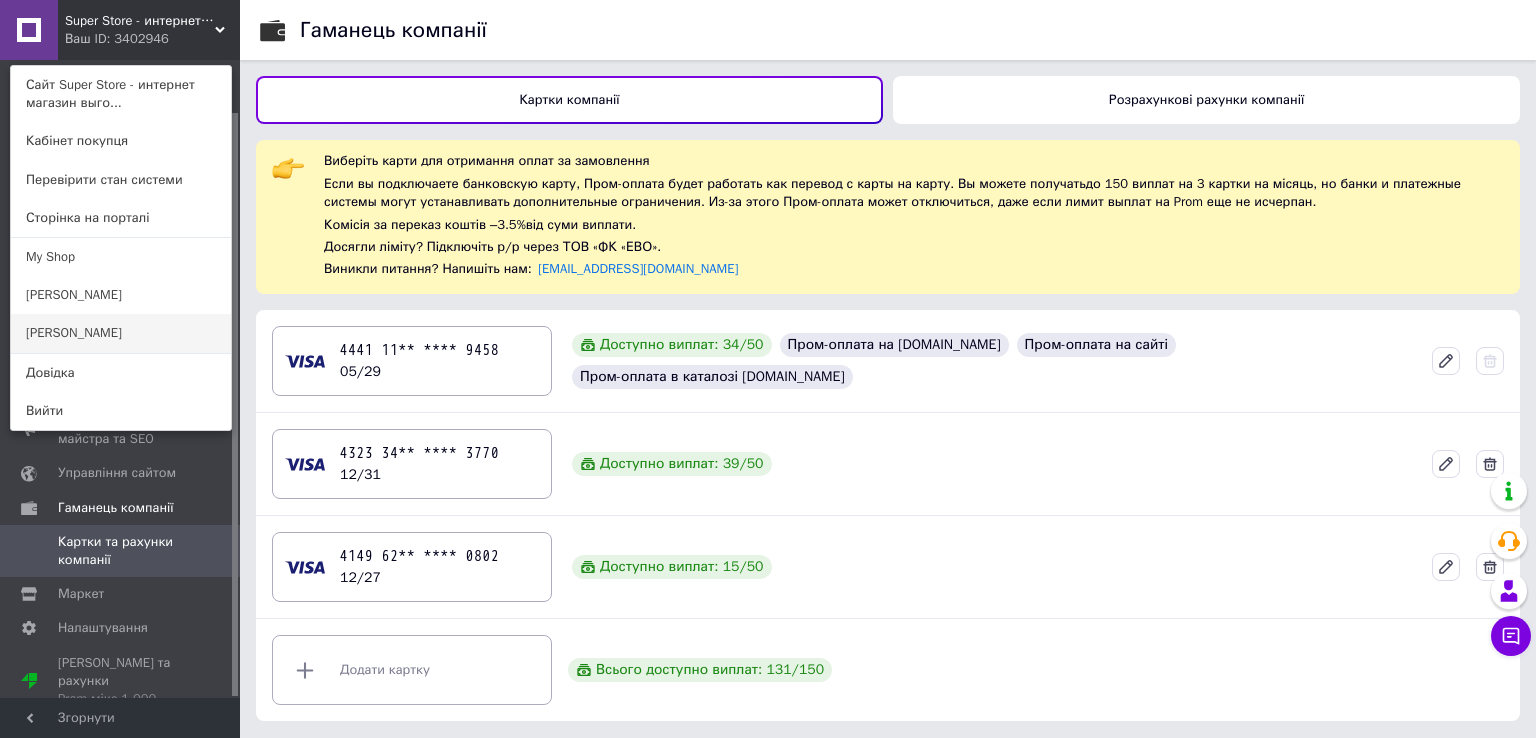click on "[PERSON_NAME]" at bounding box center (121, 333) 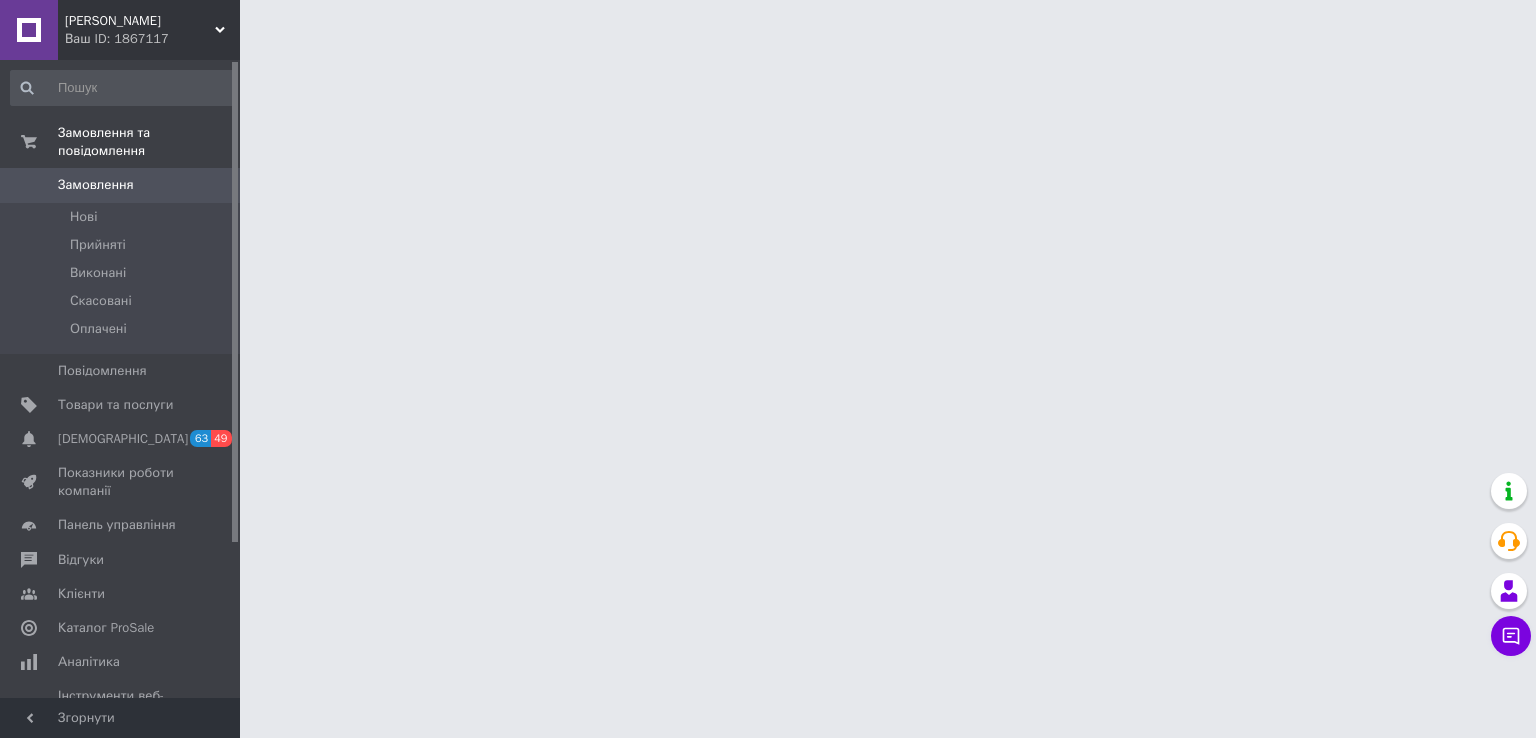 scroll, scrollTop: 0, scrollLeft: 0, axis: both 